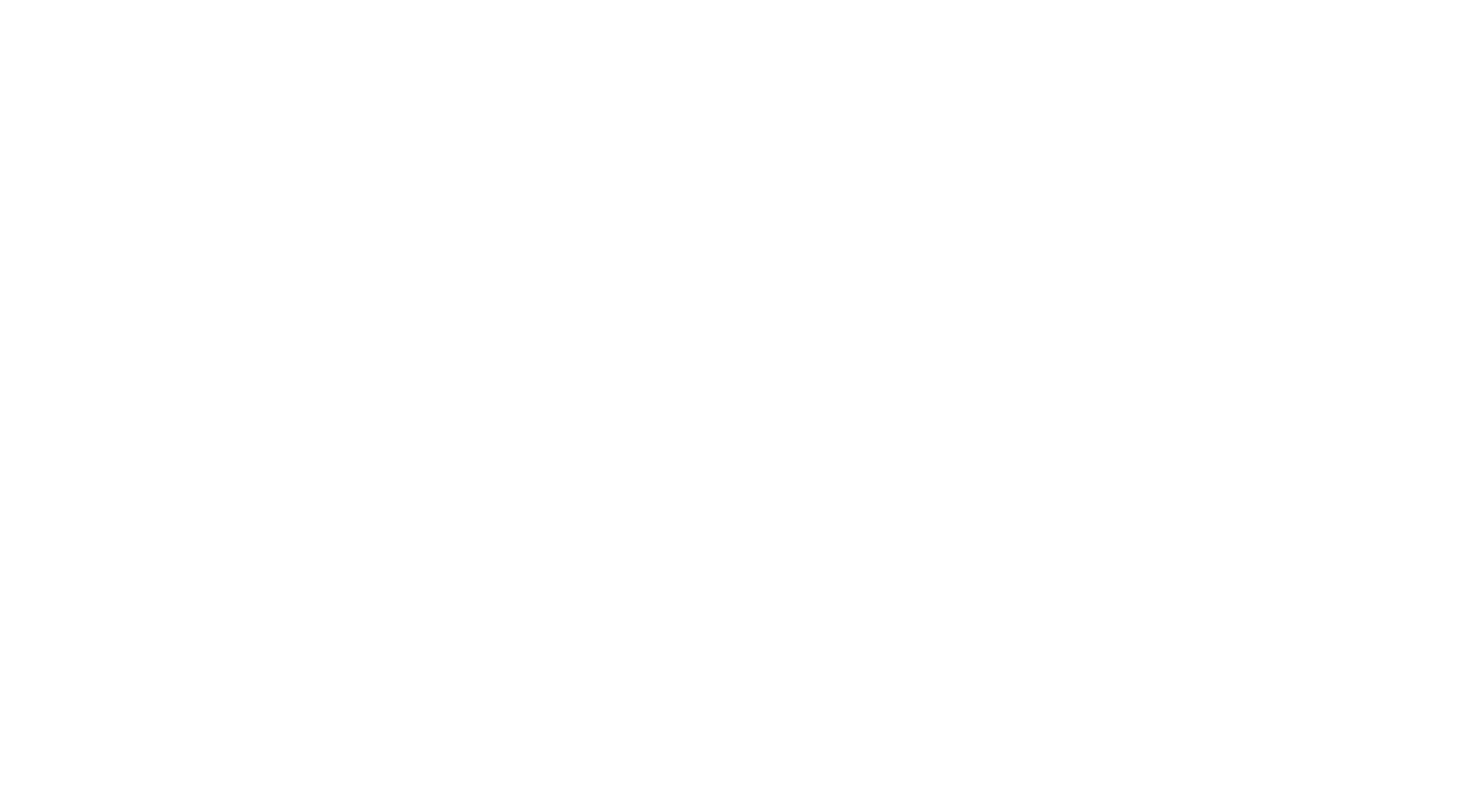 scroll, scrollTop: 0, scrollLeft: 0, axis: both 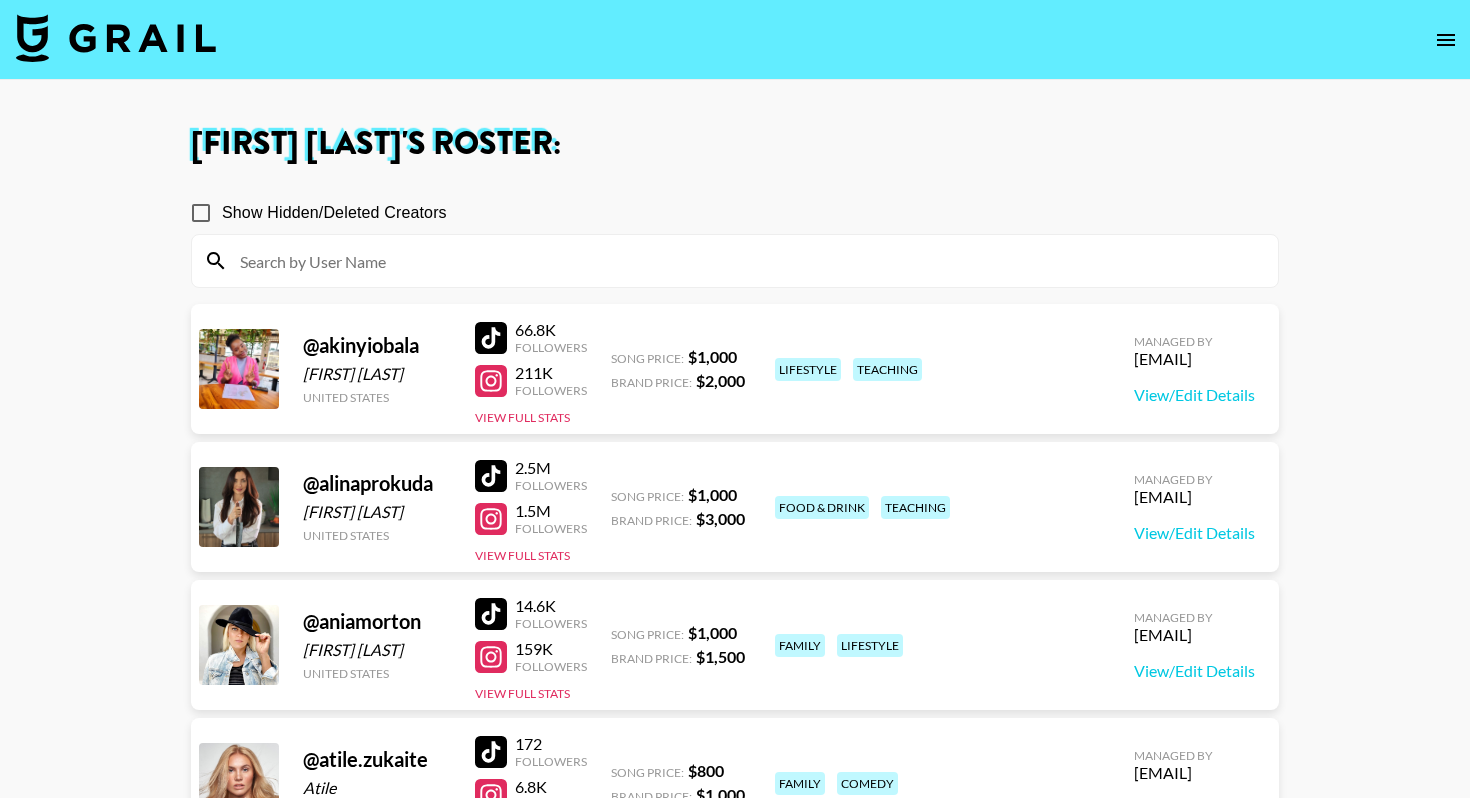 click at bounding box center [116, 38] 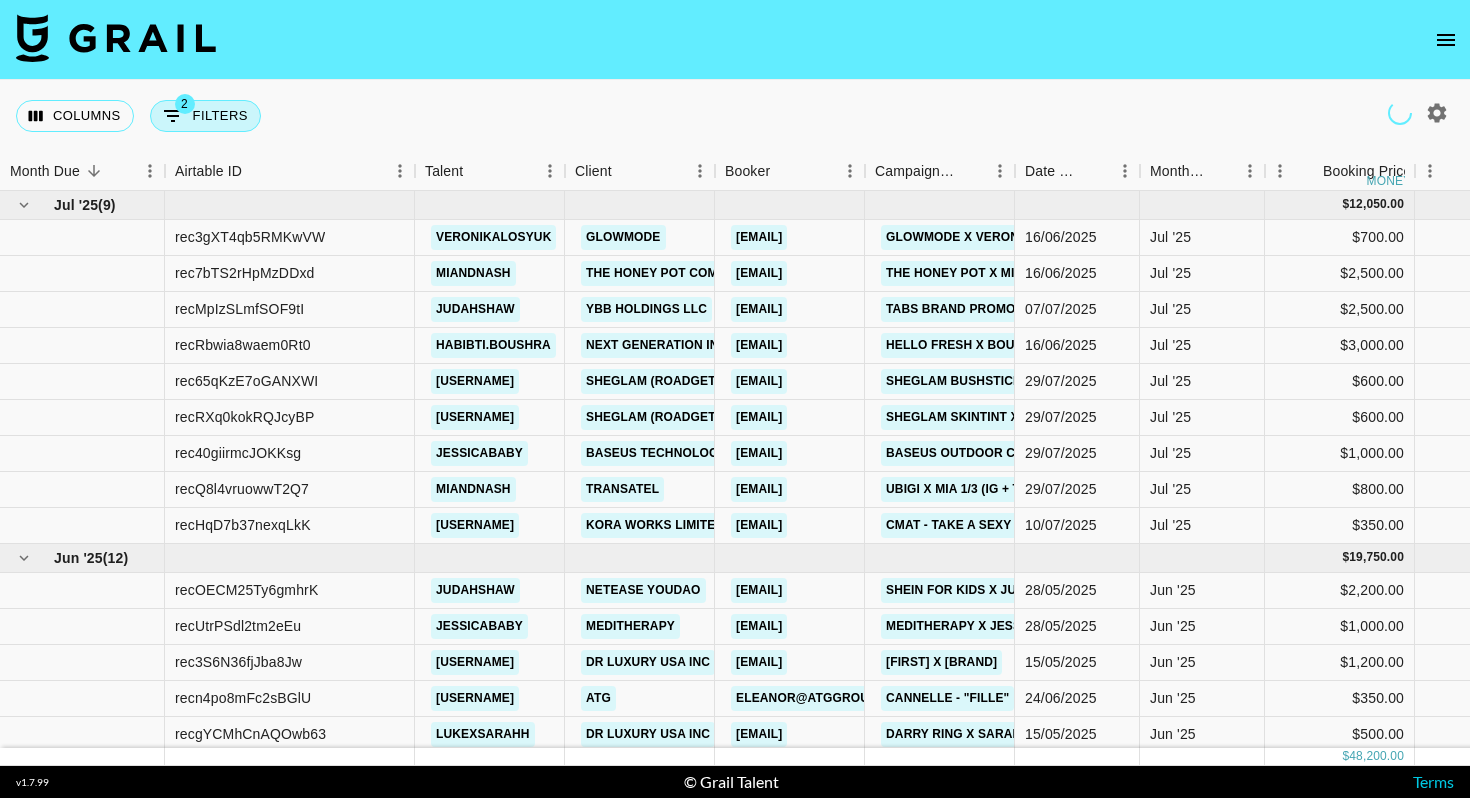 click on "2 Filters" at bounding box center (205, 116) 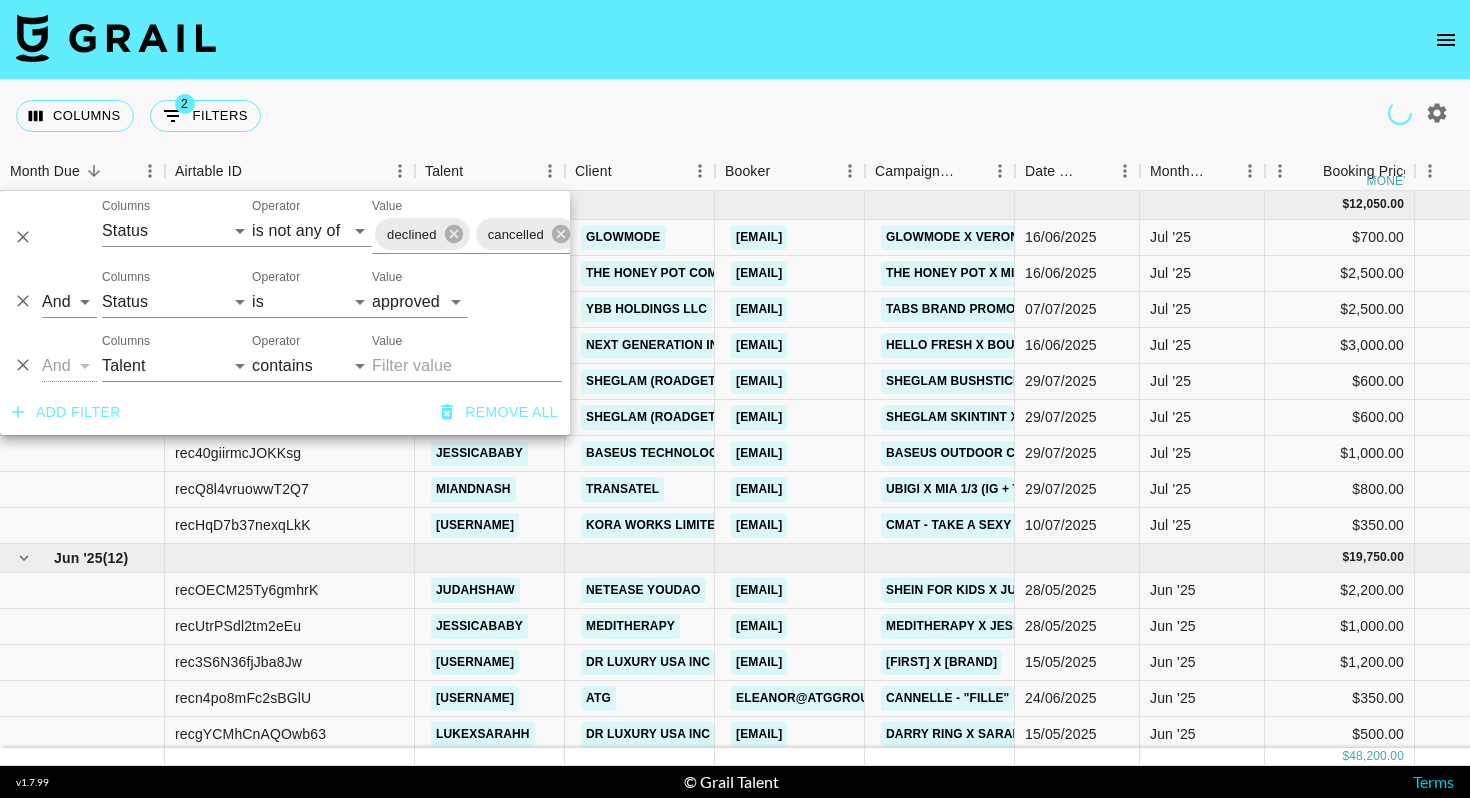 click at bounding box center [735, 40] 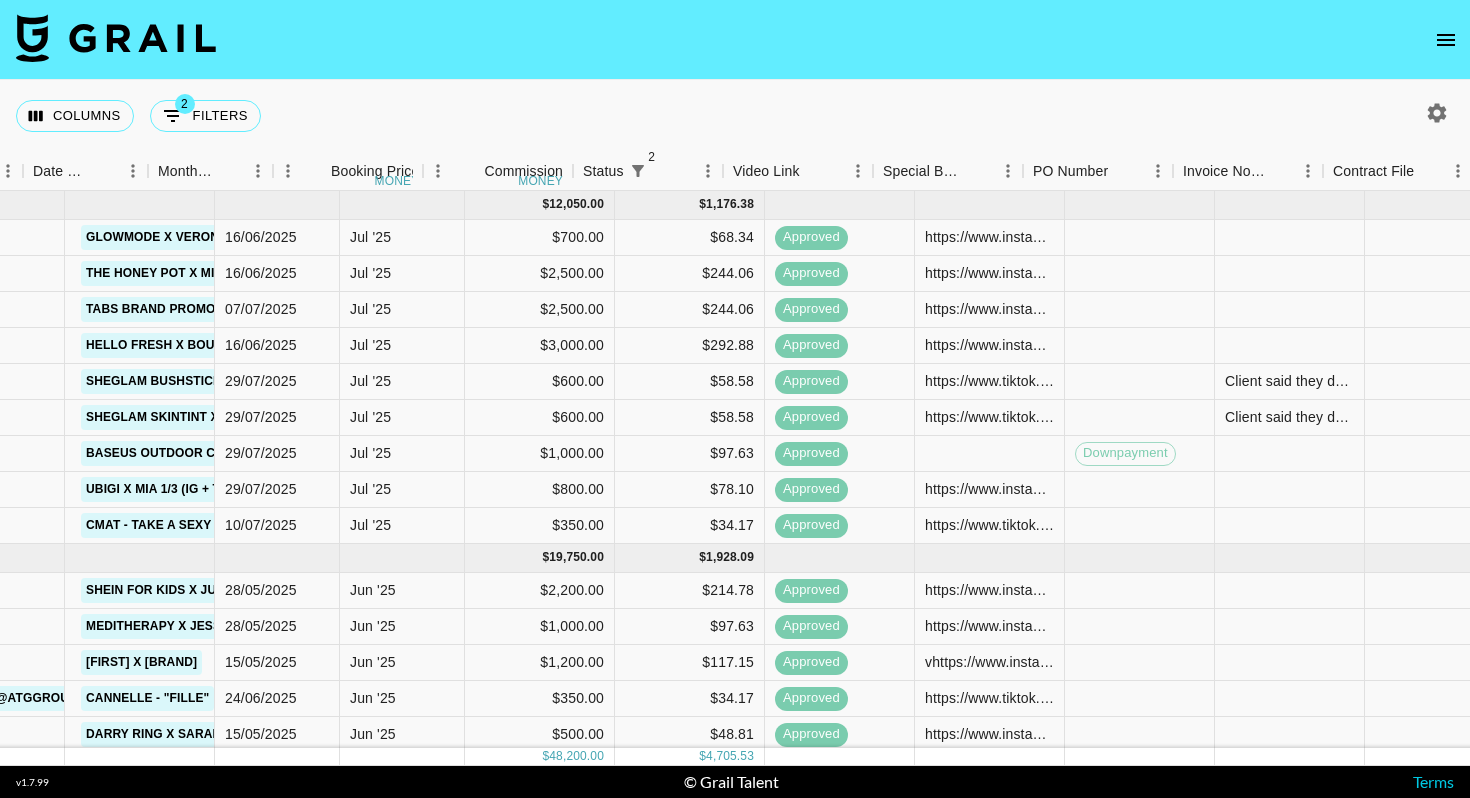 scroll, scrollTop: 0, scrollLeft: 1101, axis: horizontal 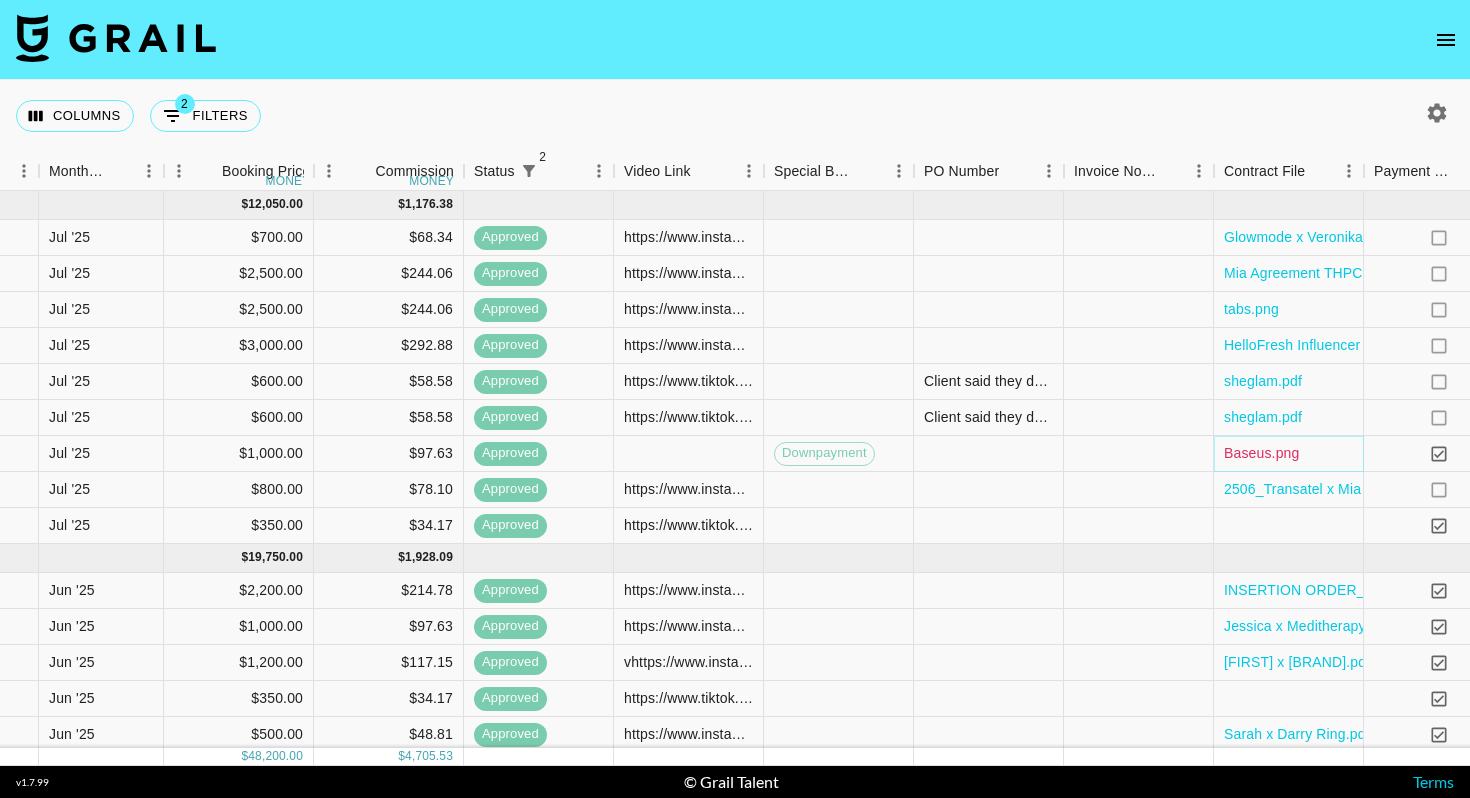 click on "Baseus.png" at bounding box center [1261, 453] 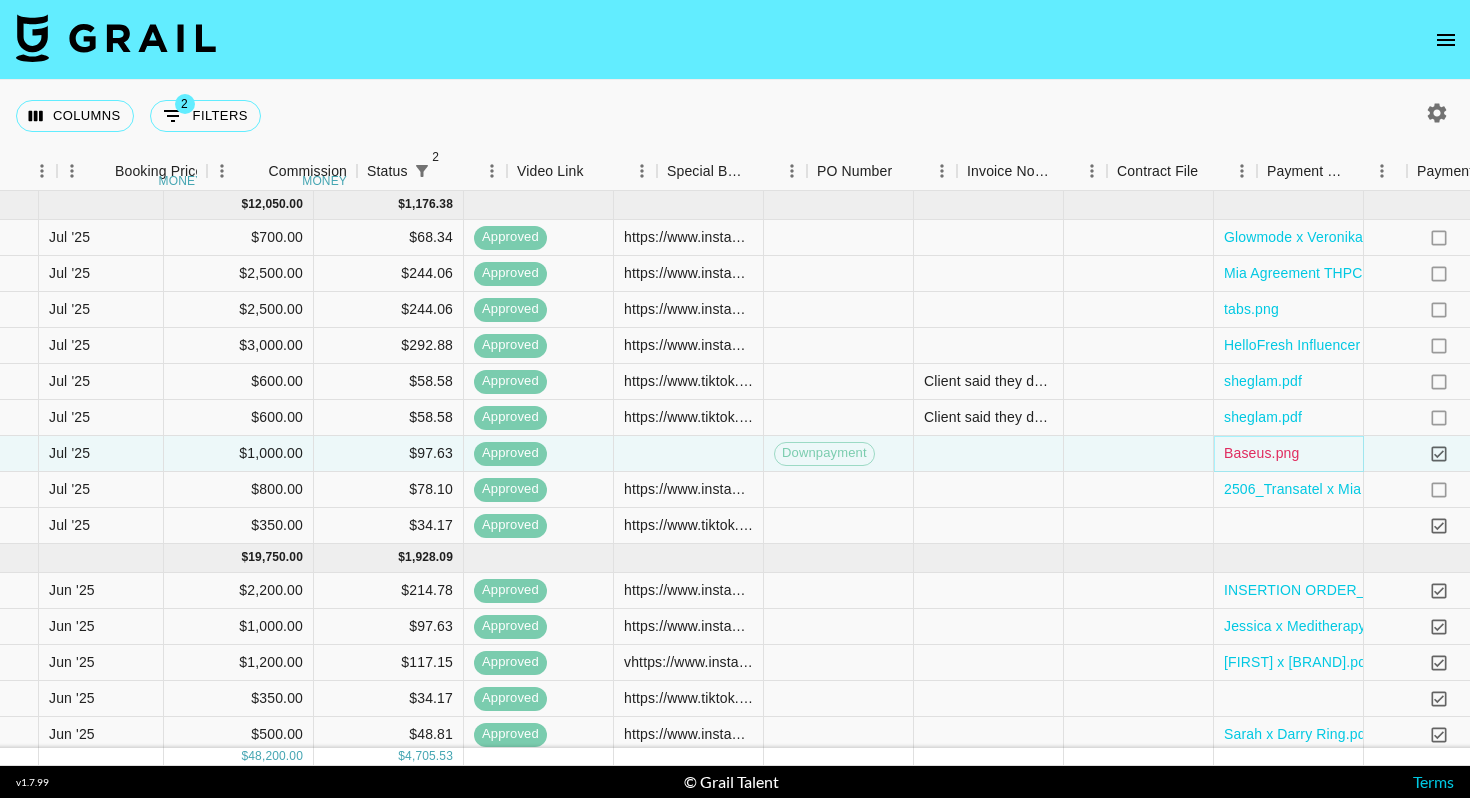scroll, scrollTop: 0, scrollLeft: 1525, axis: horizontal 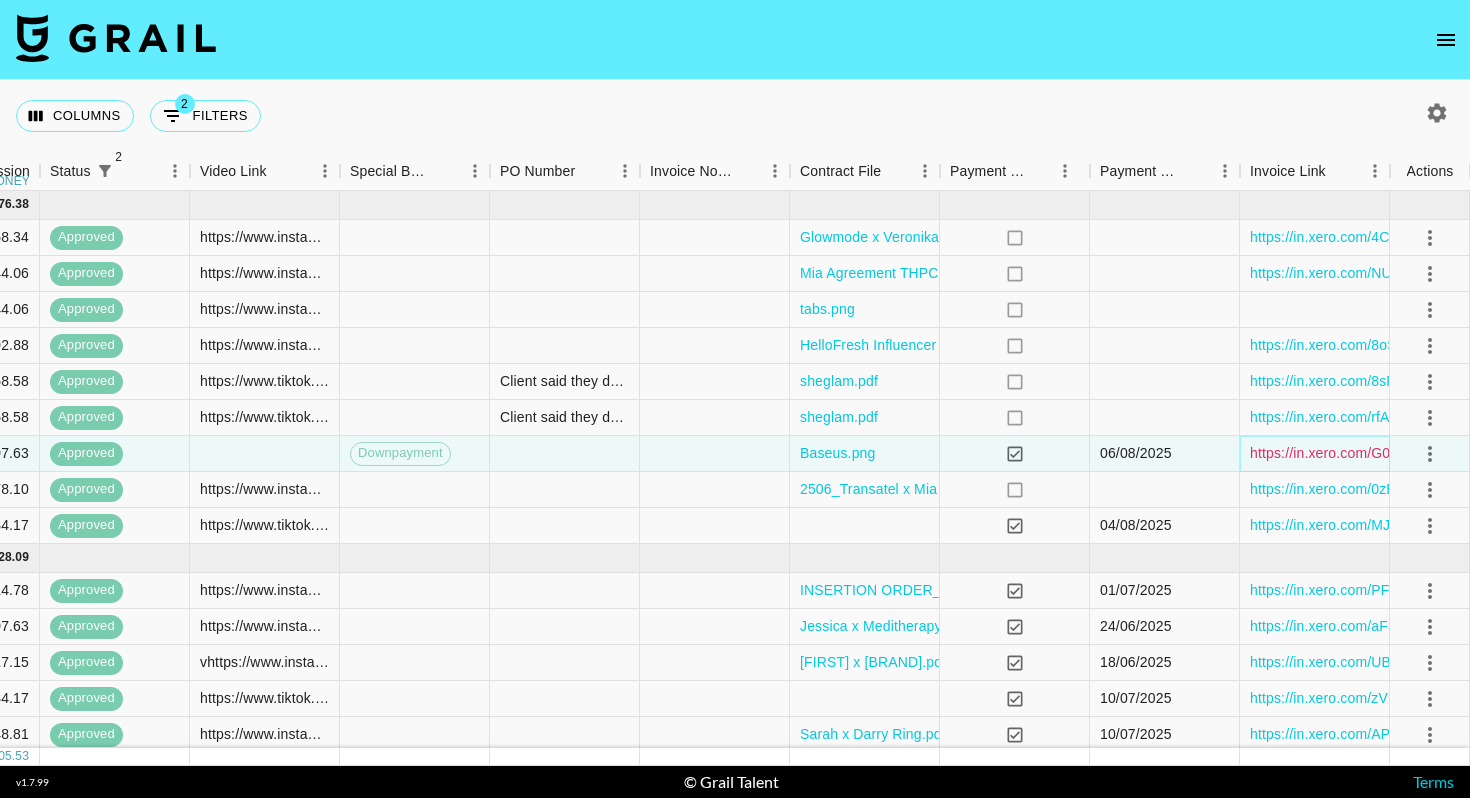 click on "https://in.xero.com/G0F3uNulck3nQOe3j7S0APg0b1EsKugVIDURzlJO" at bounding box center [1474, 453] 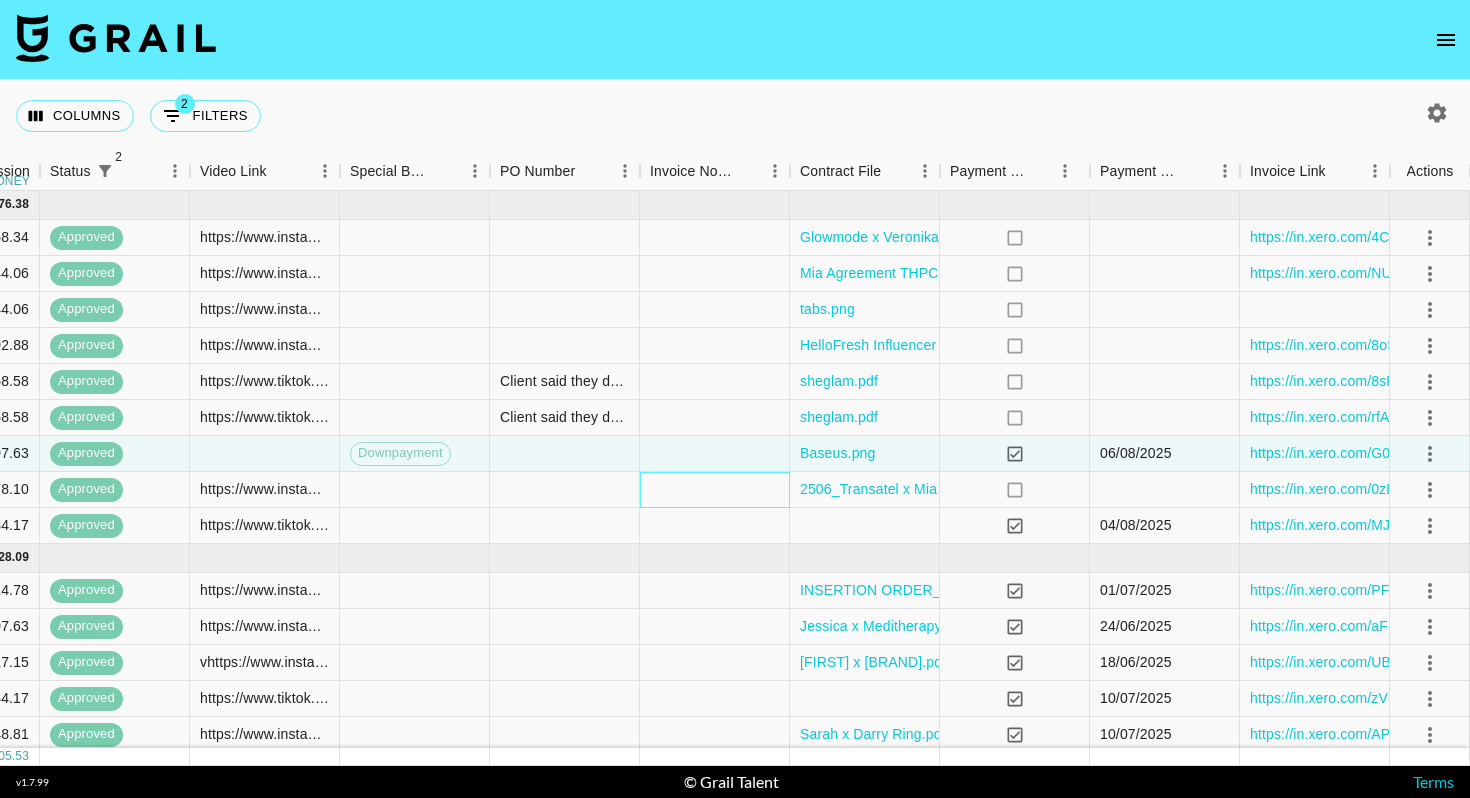 click at bounding box center [715, 490] 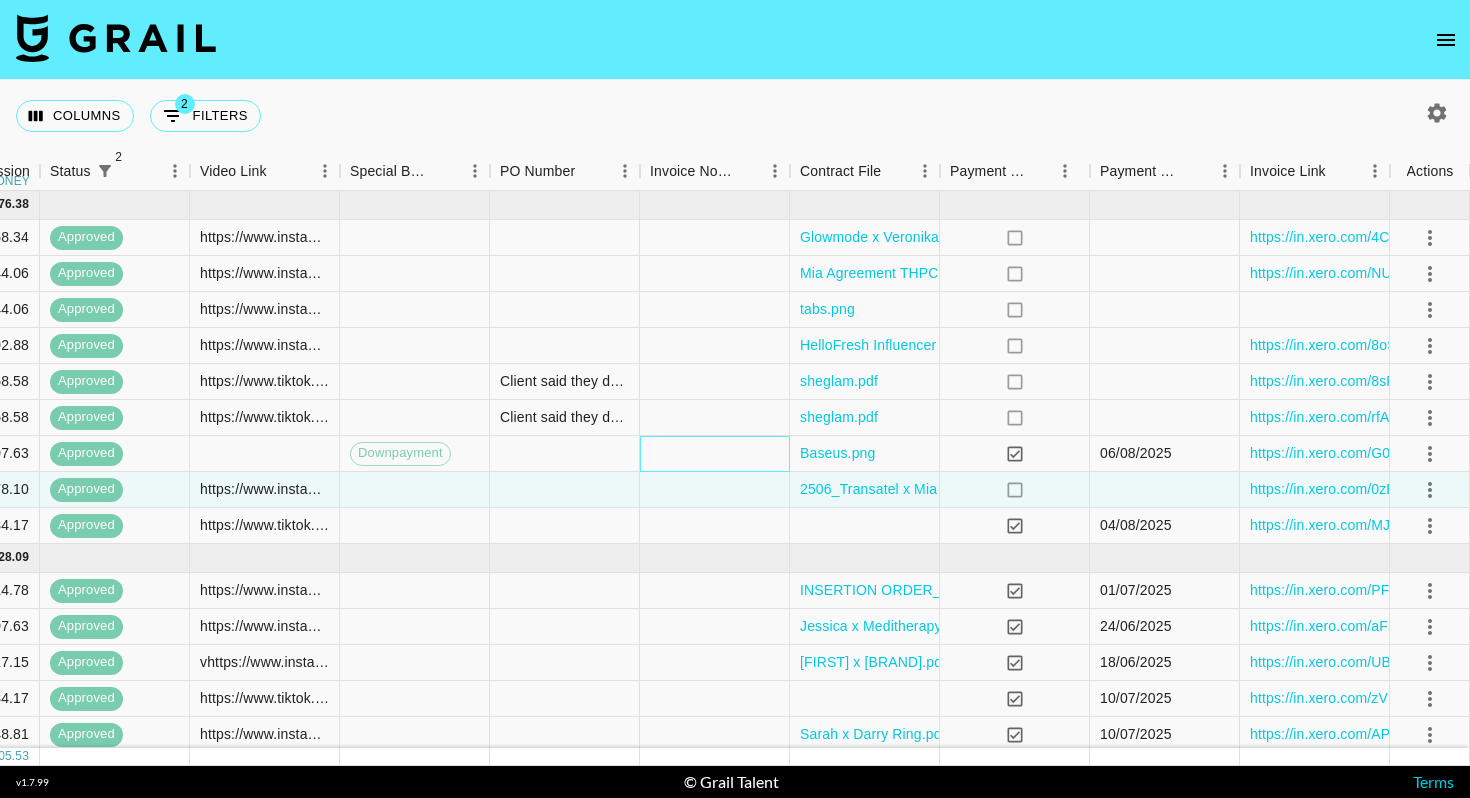 click at bounding box center [715, 454] 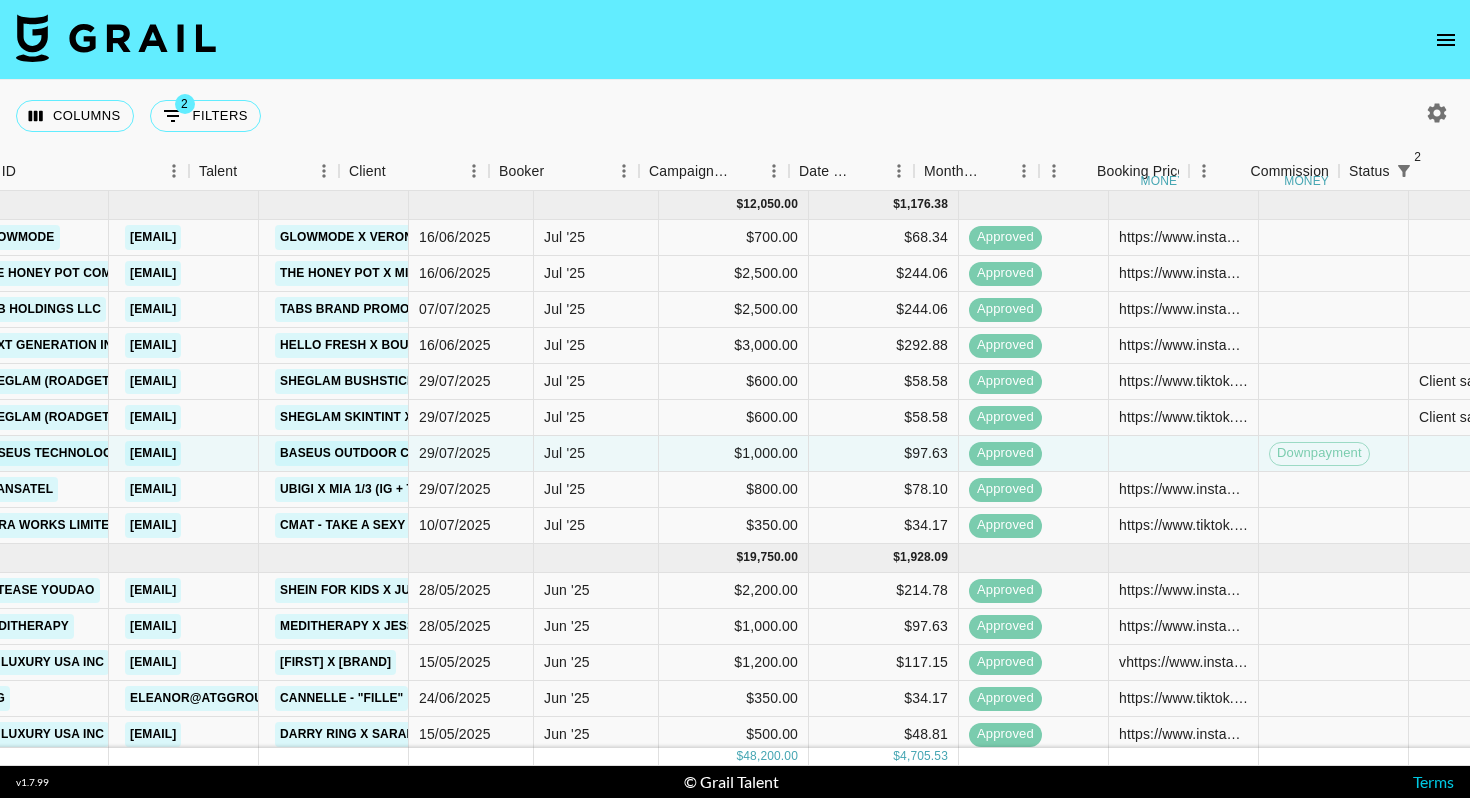 scroll, scrollTop: 0, scrollLeft: 0, axis: both 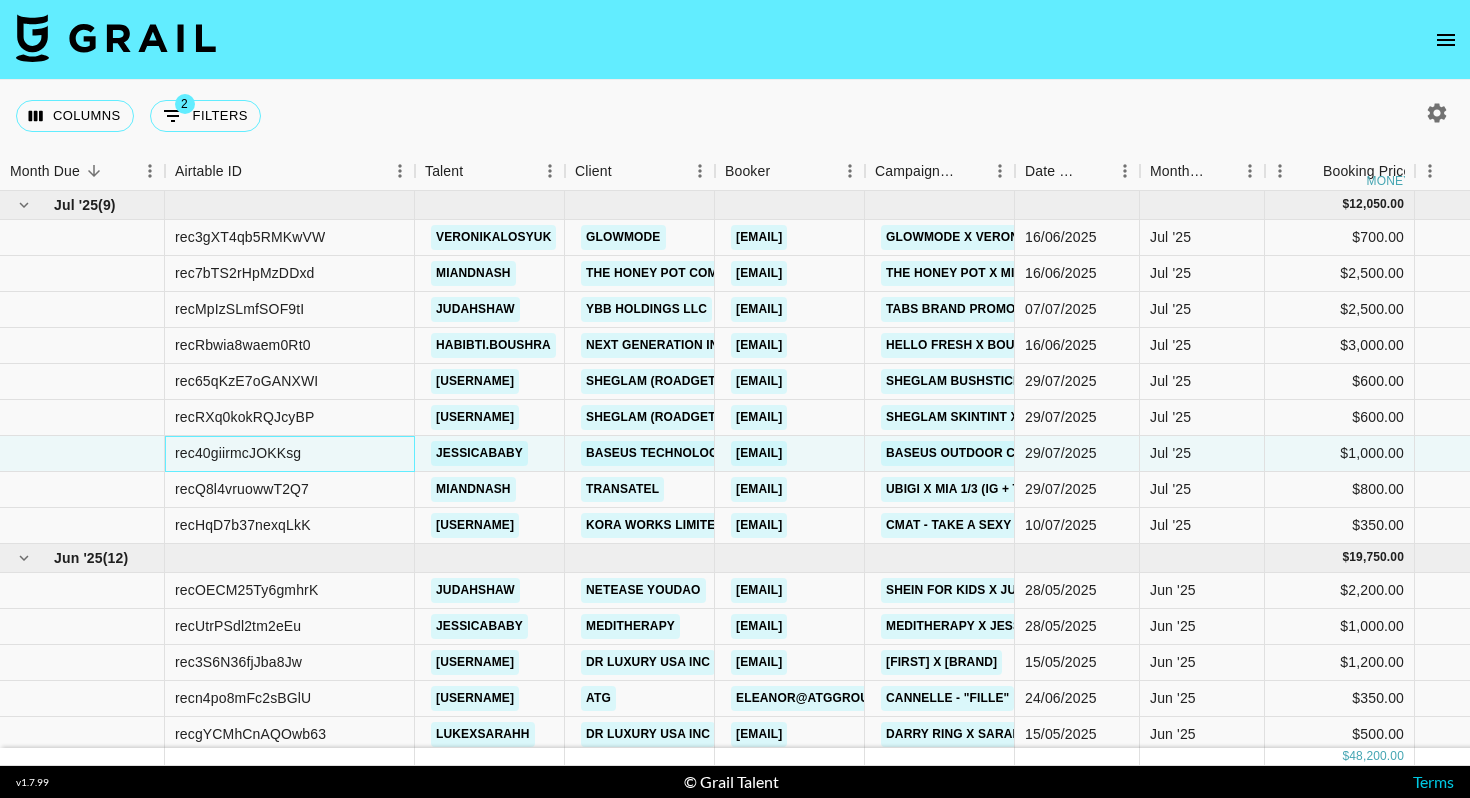 click on "rec40giirmcJOKKsg" at bounding box center (290, 454) 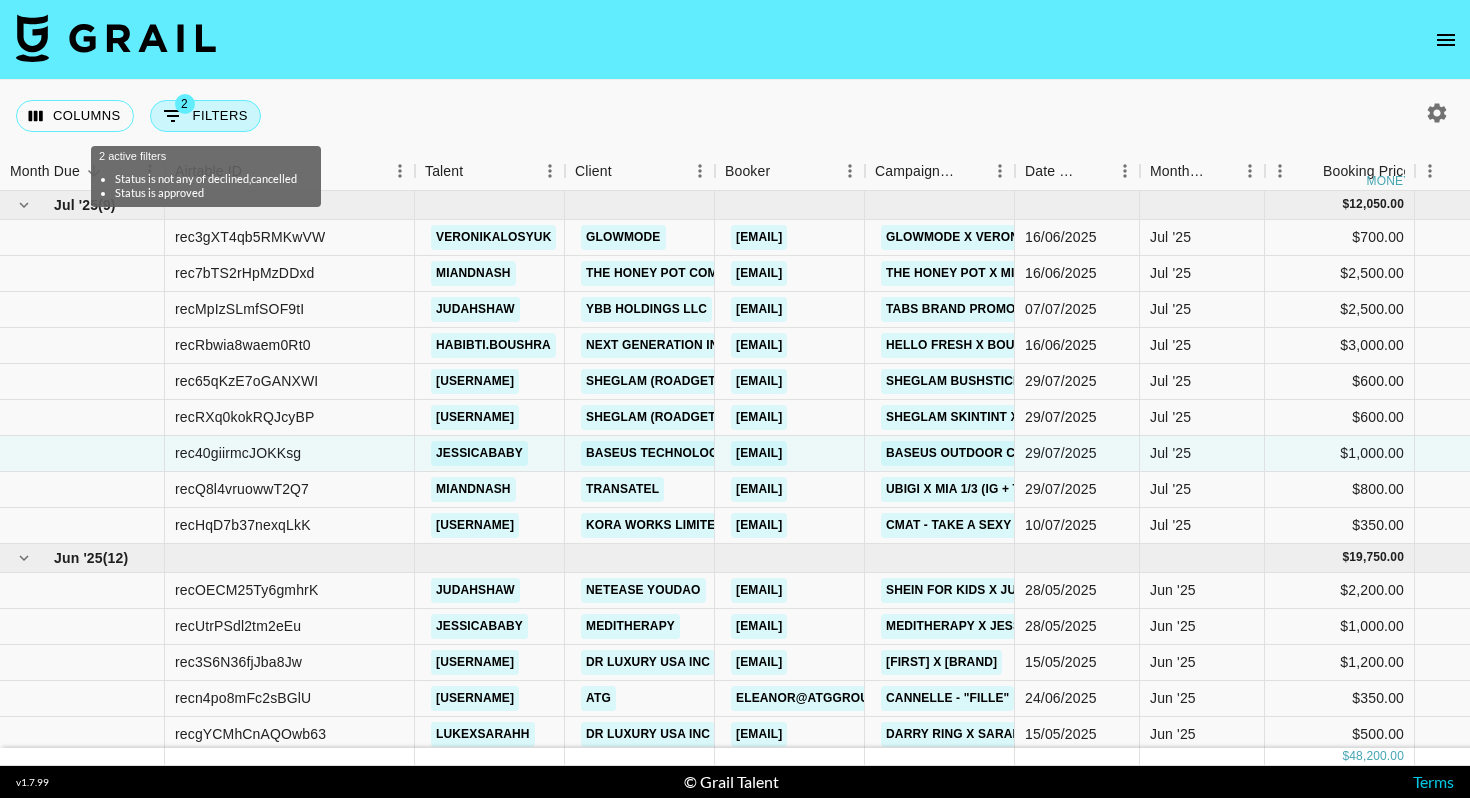 click on "2 Filters" at bounding box center [205, 116] 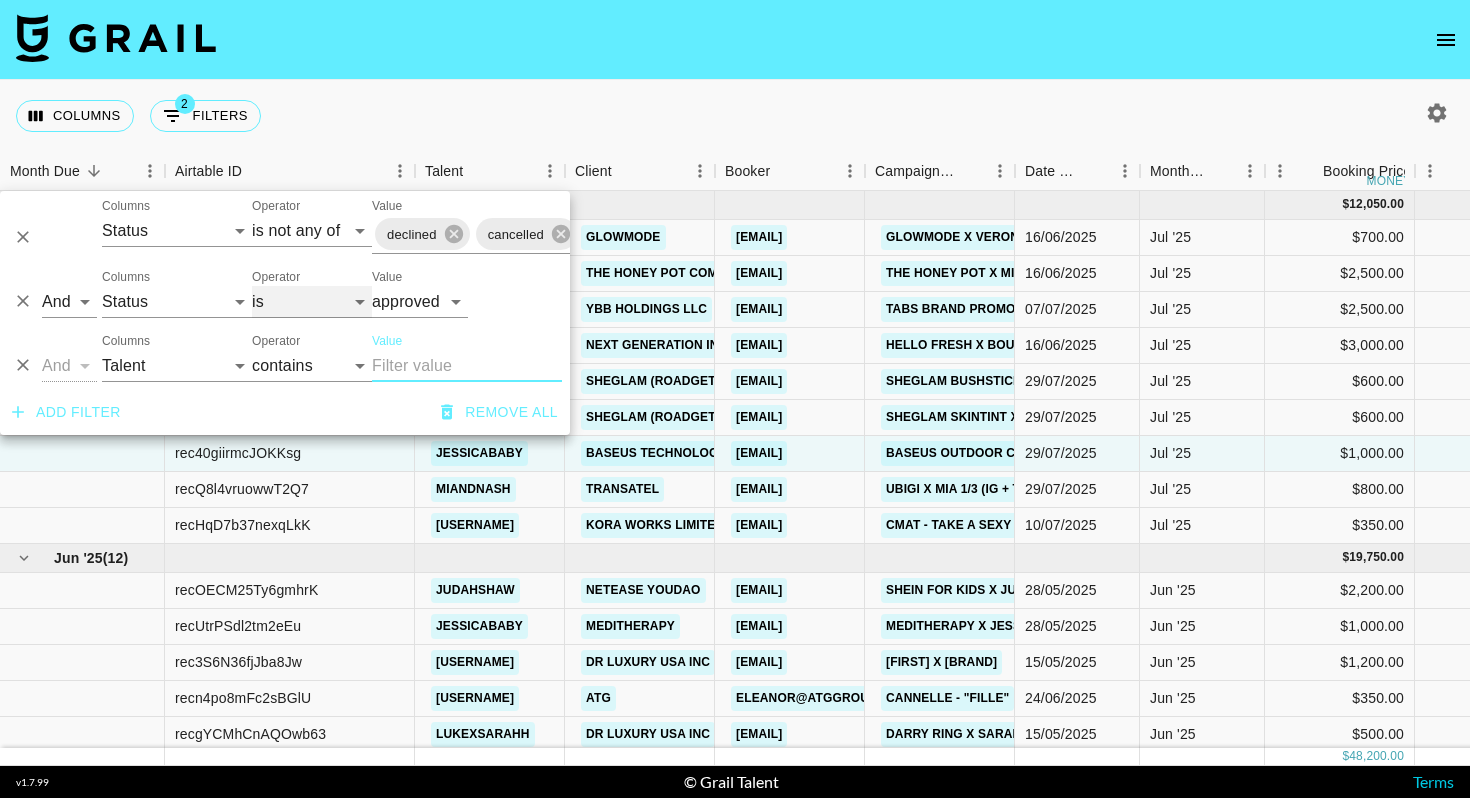 click on "is is not is any of is not any of" at bounding box center [312, 302] 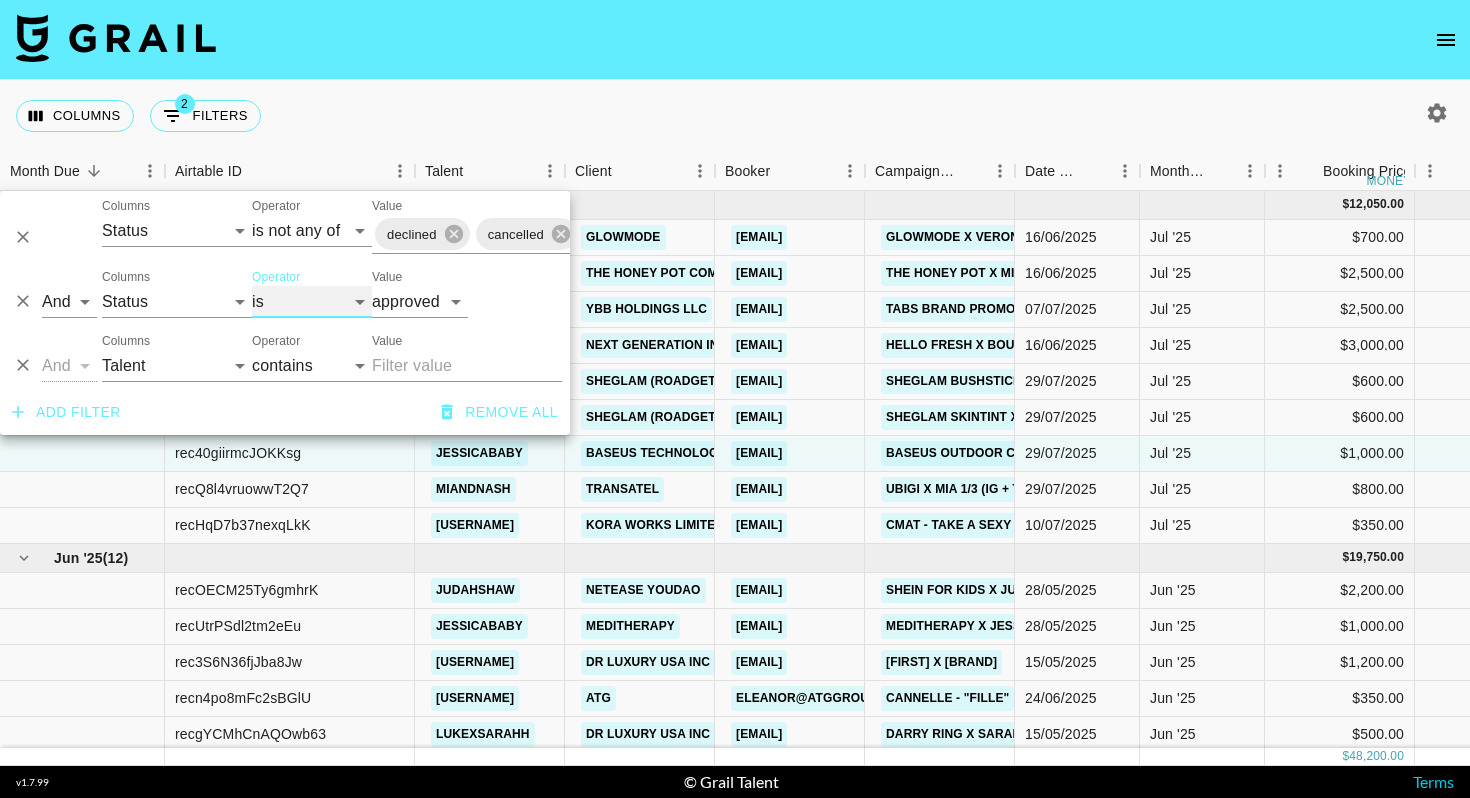 select on "not" 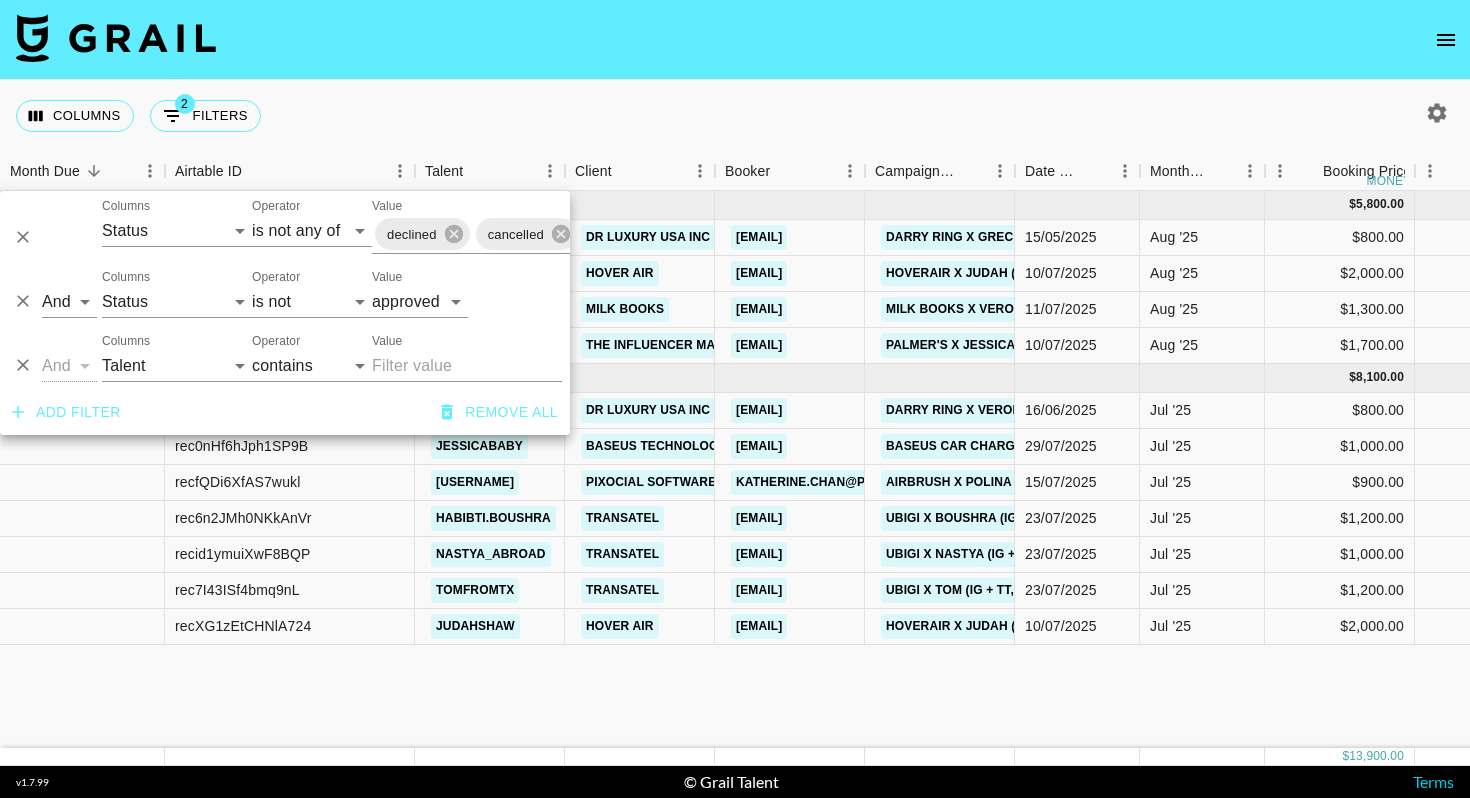 click on "Columns 2 Filters + Booking" at bounding box center [735, 116] 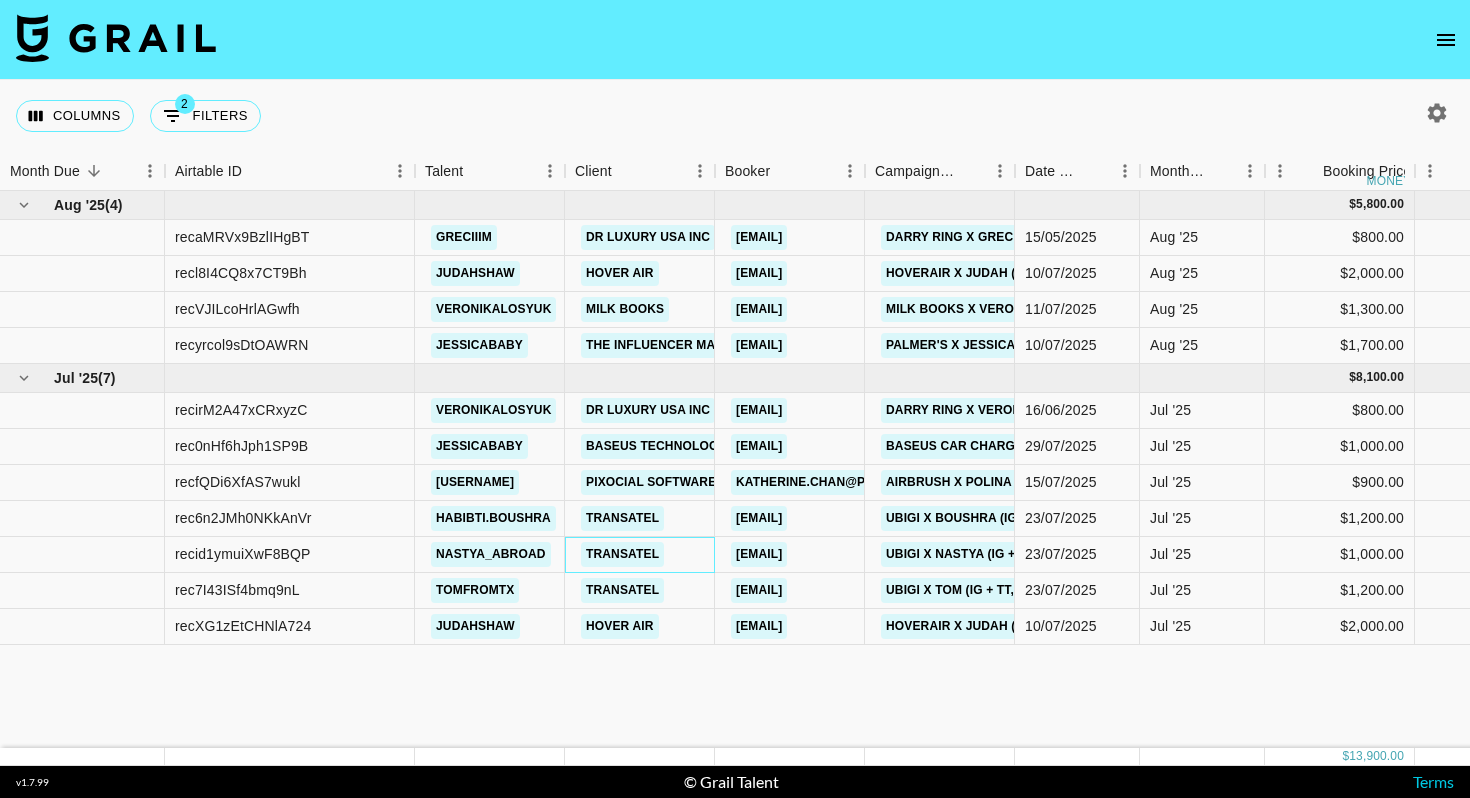 click on "Transatel" at bounding box center (640, 555) 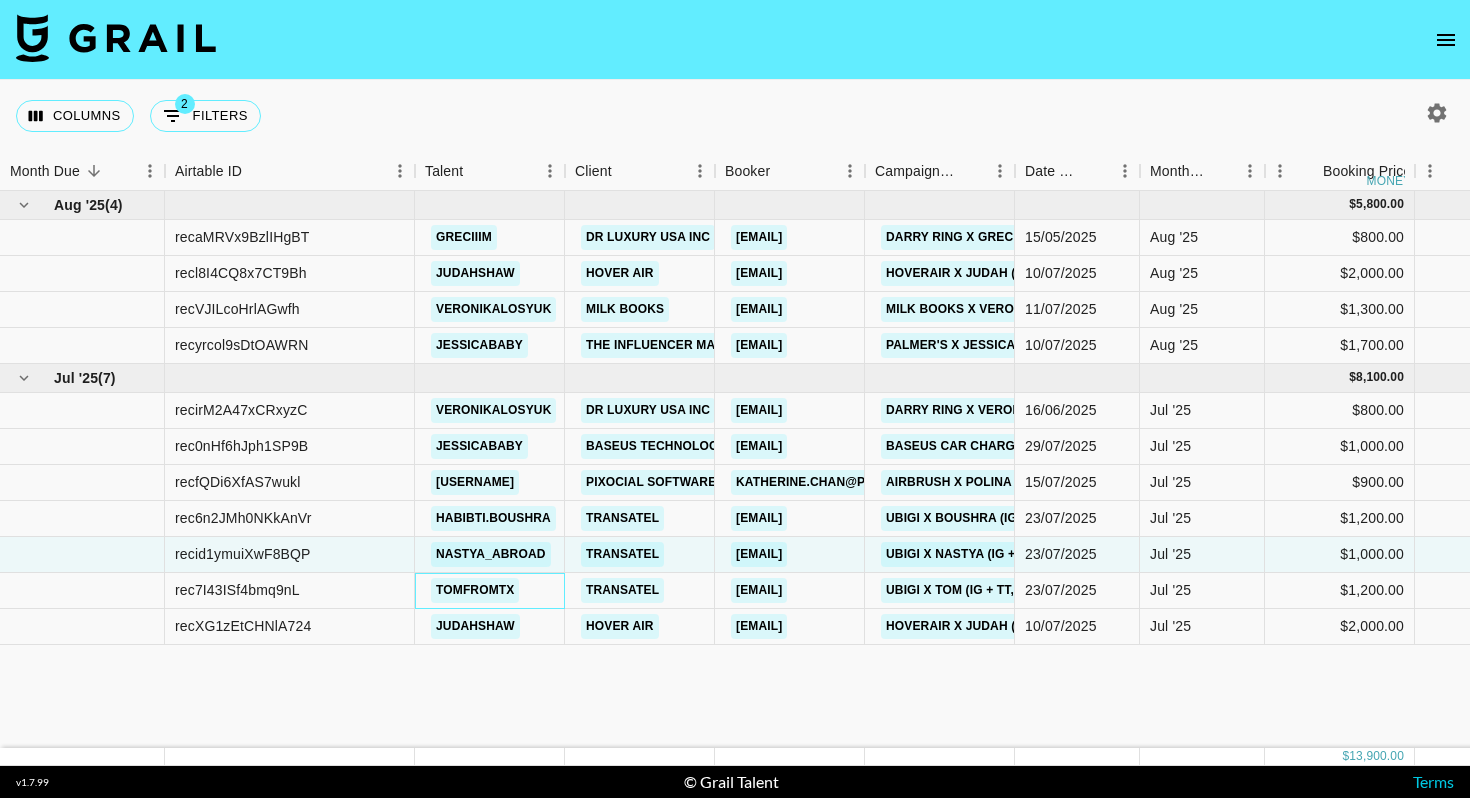 click on "tomfromtx" at bounding box center (490, 591) 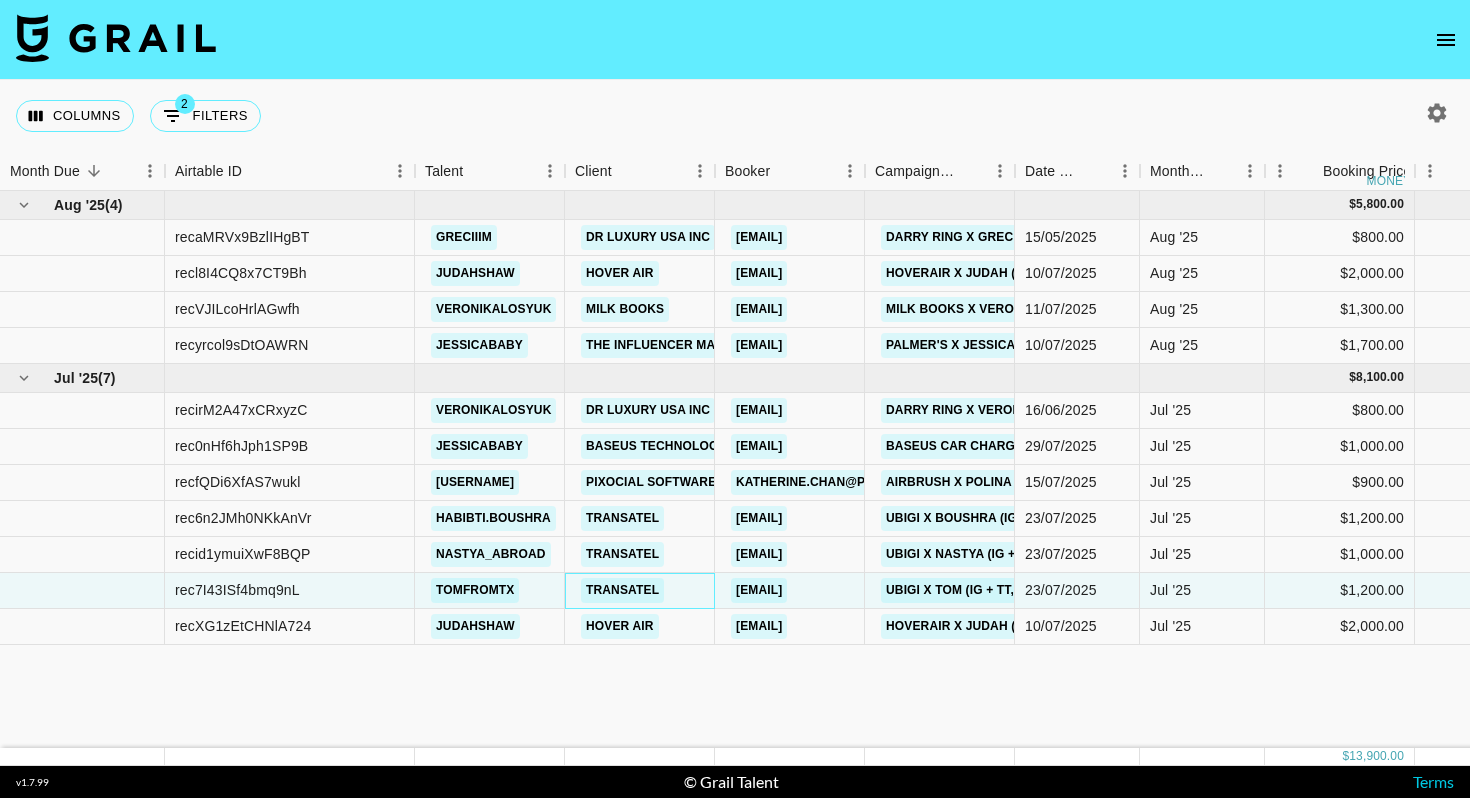 click on "Transatel" at bounding box center (640, 591) 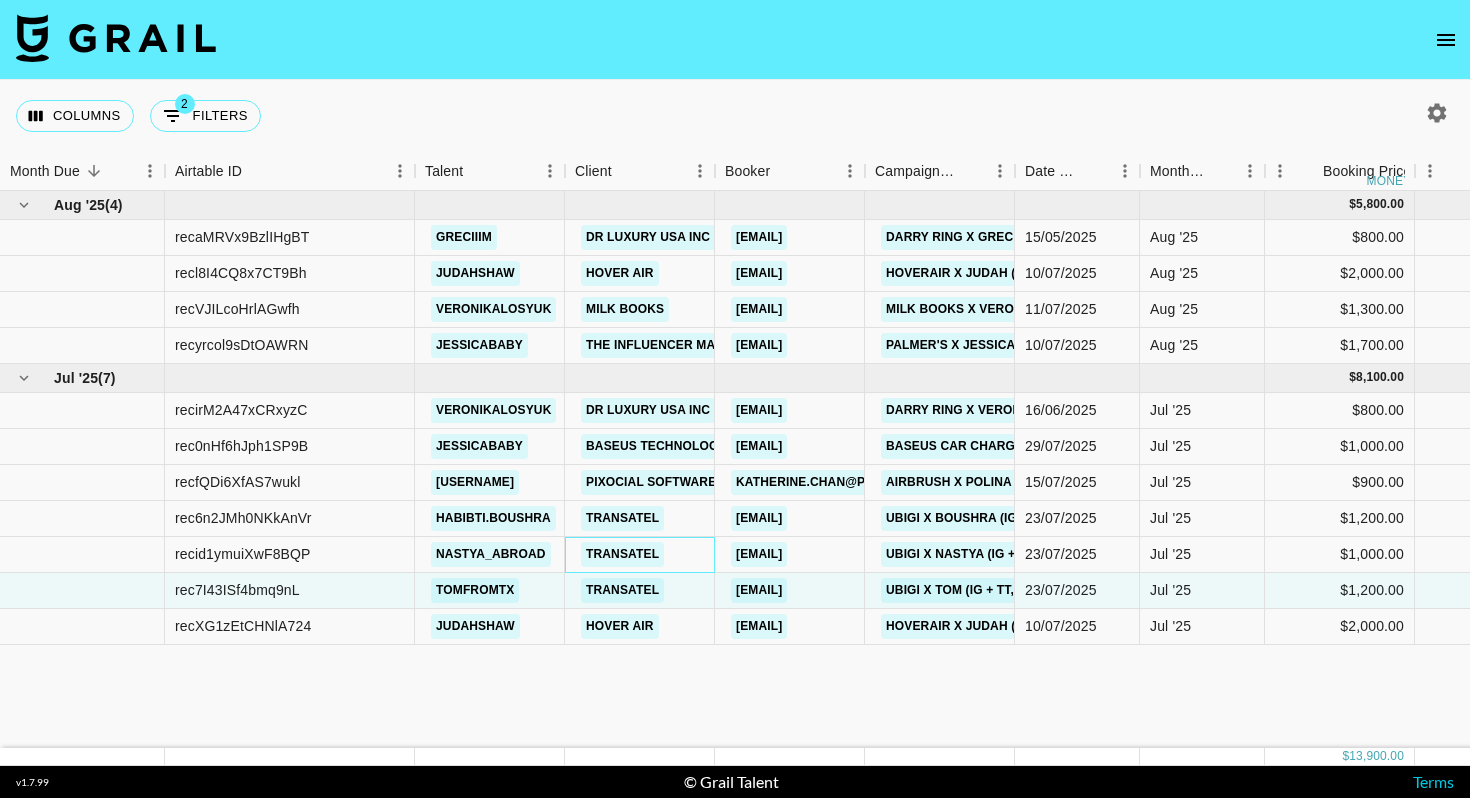 click on "Transatel" at bounding box center [640, 555] 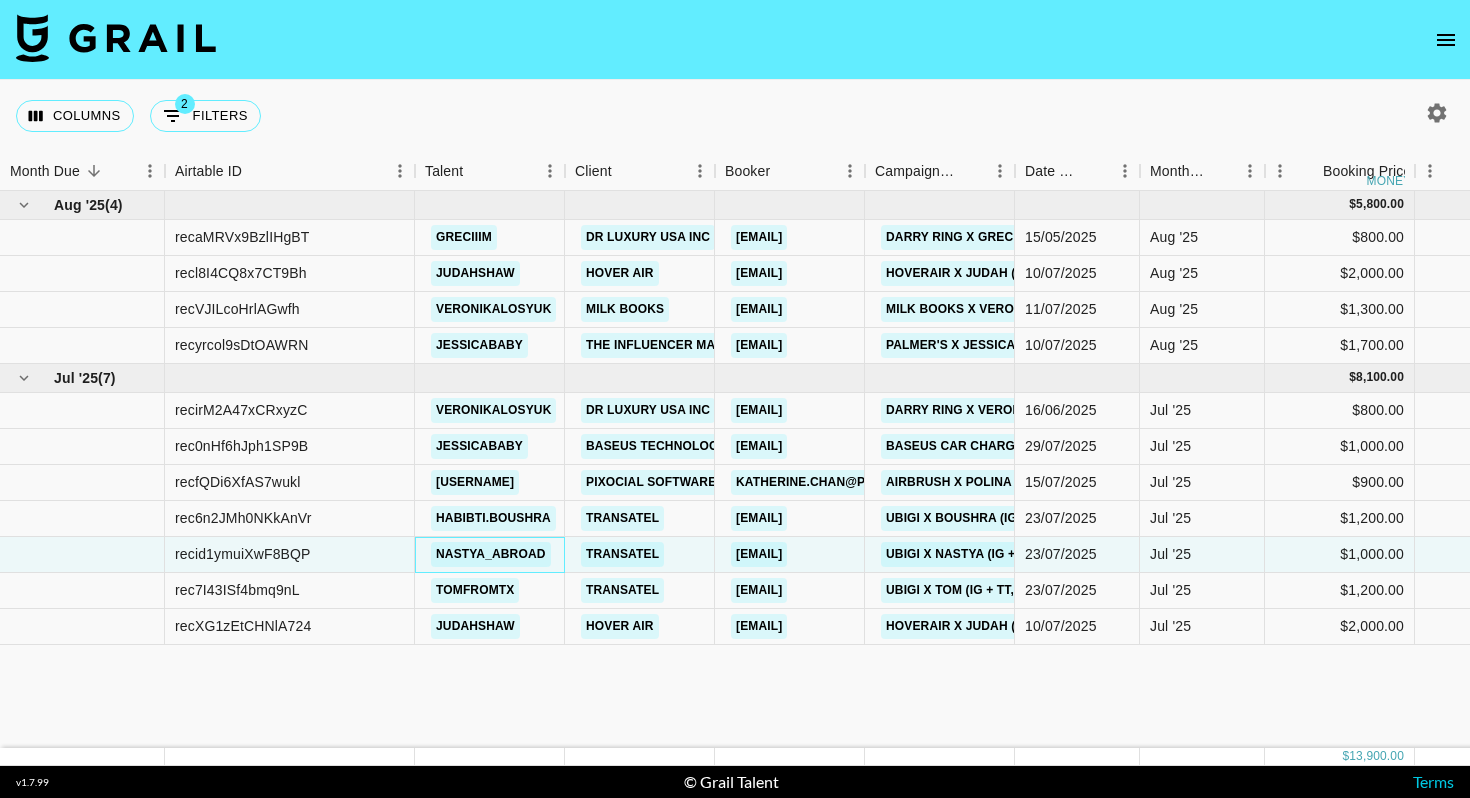 click on "nastya_abroad" at bounding box center [490, 555] 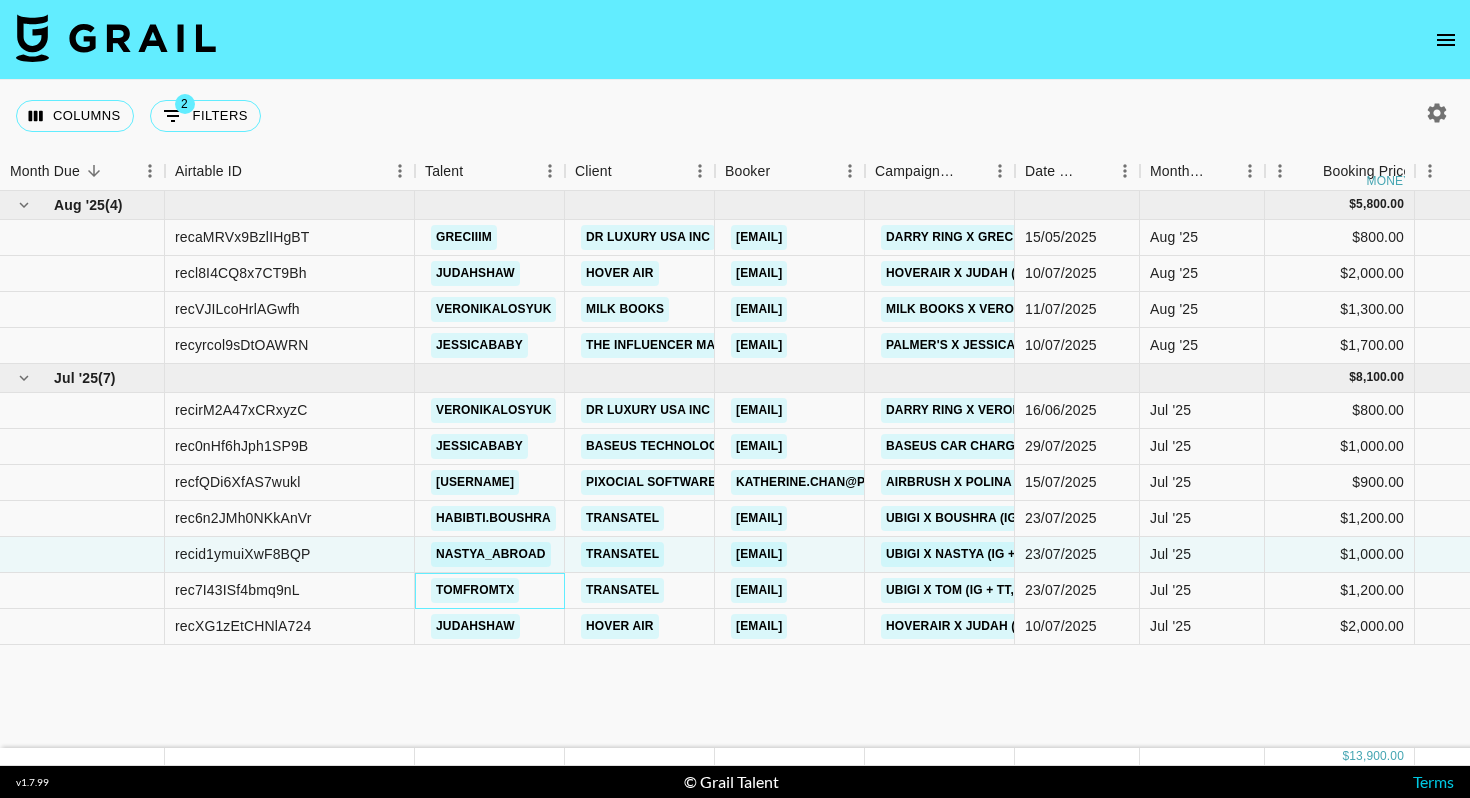 click on "tomfromtx" at bounding box center (490, 591) 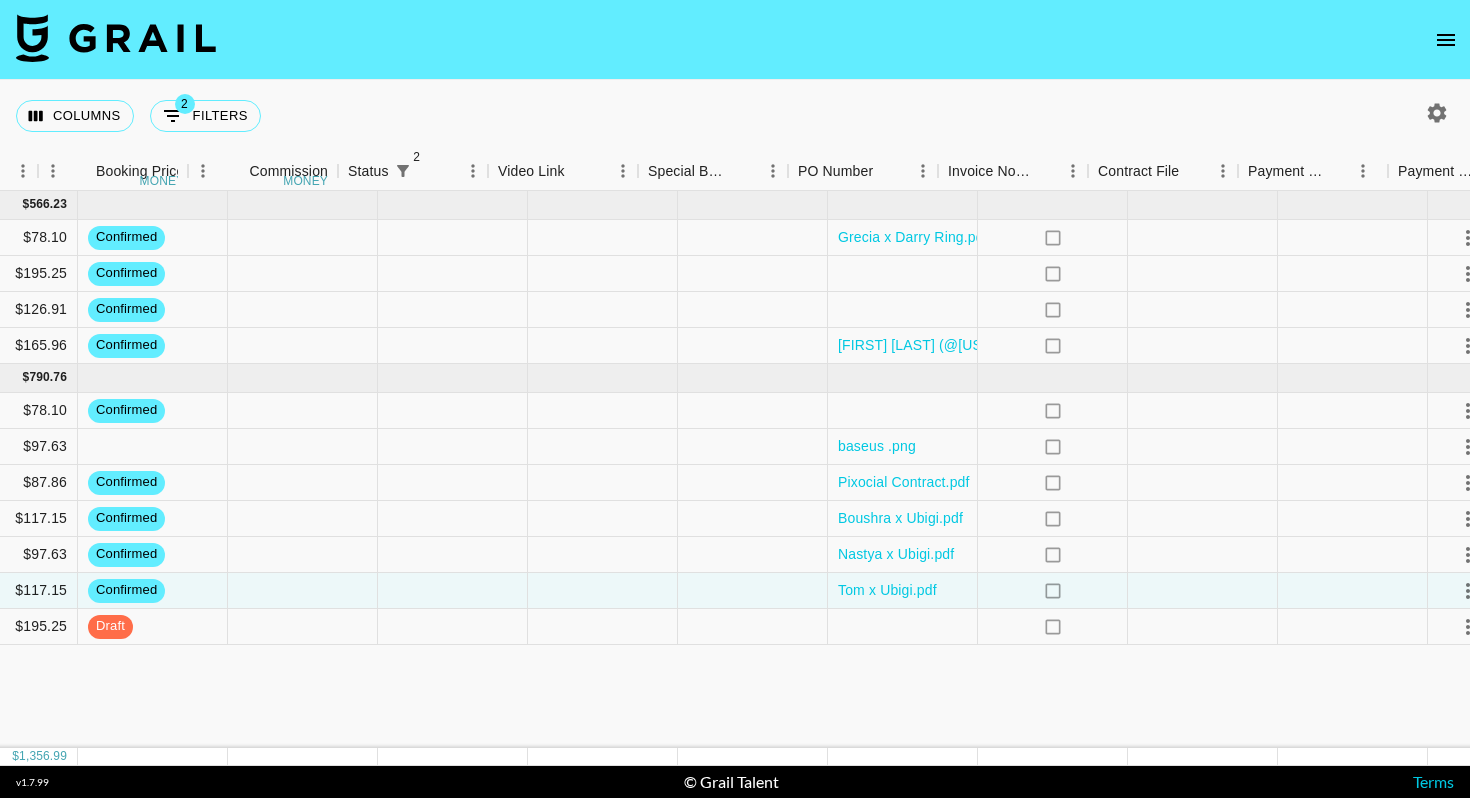 scroll, scrollTop: 0, scrollLeft: 1525, axis: horizontal 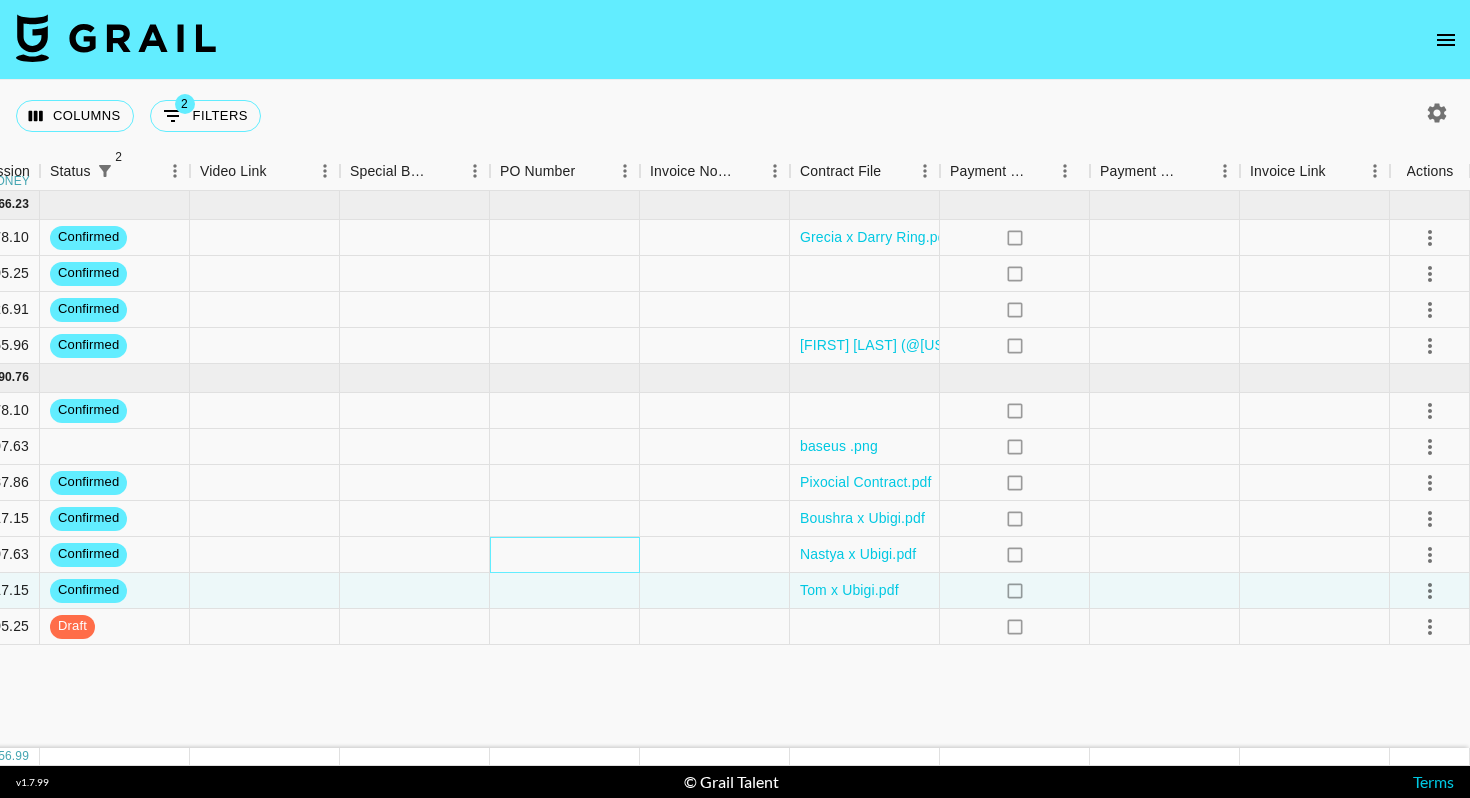 click at bounding box center [565, 555] 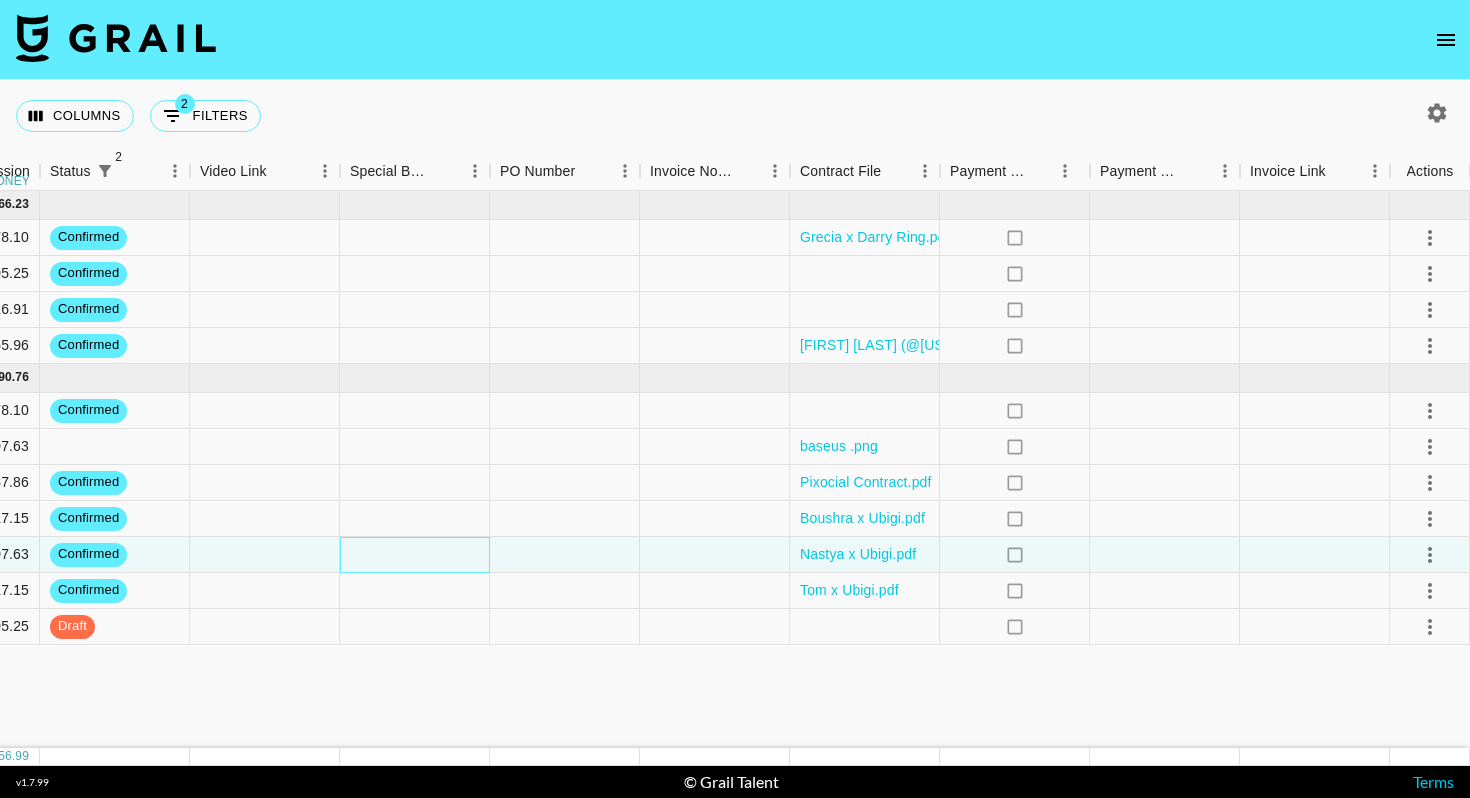 click at bounding box center [415, 555] 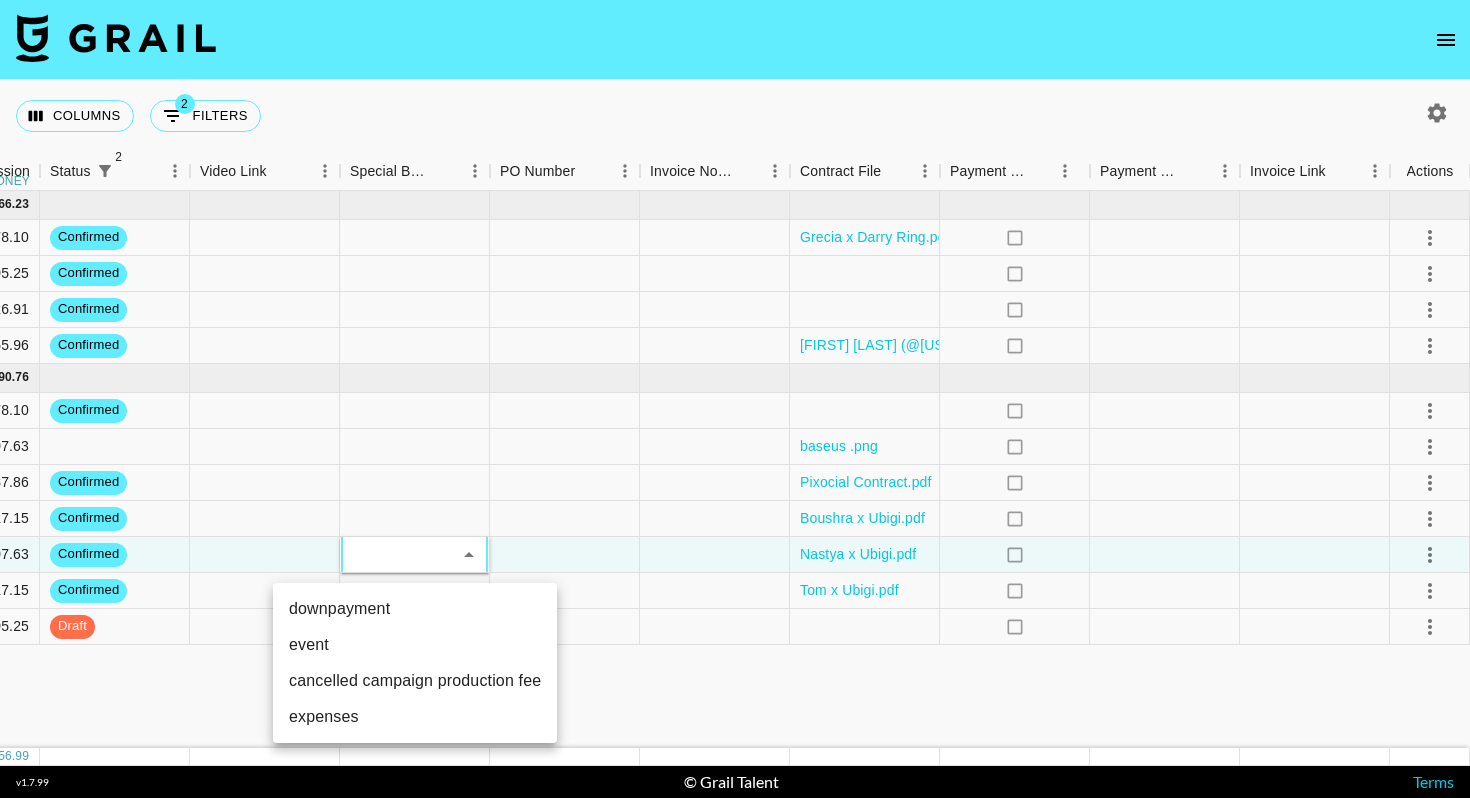 click on "downpayment" at bounding box center [415, 609] 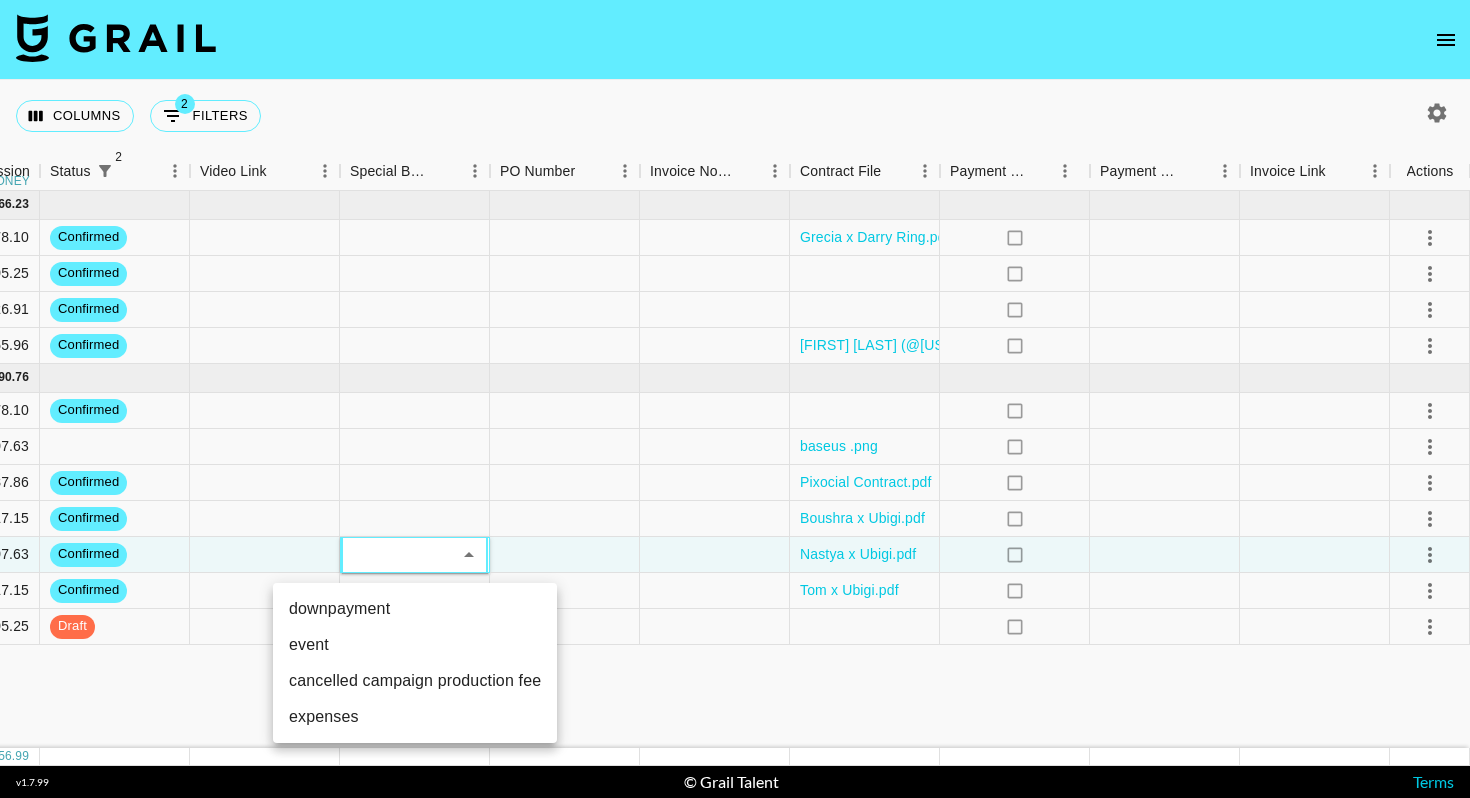 type on "downpayment" 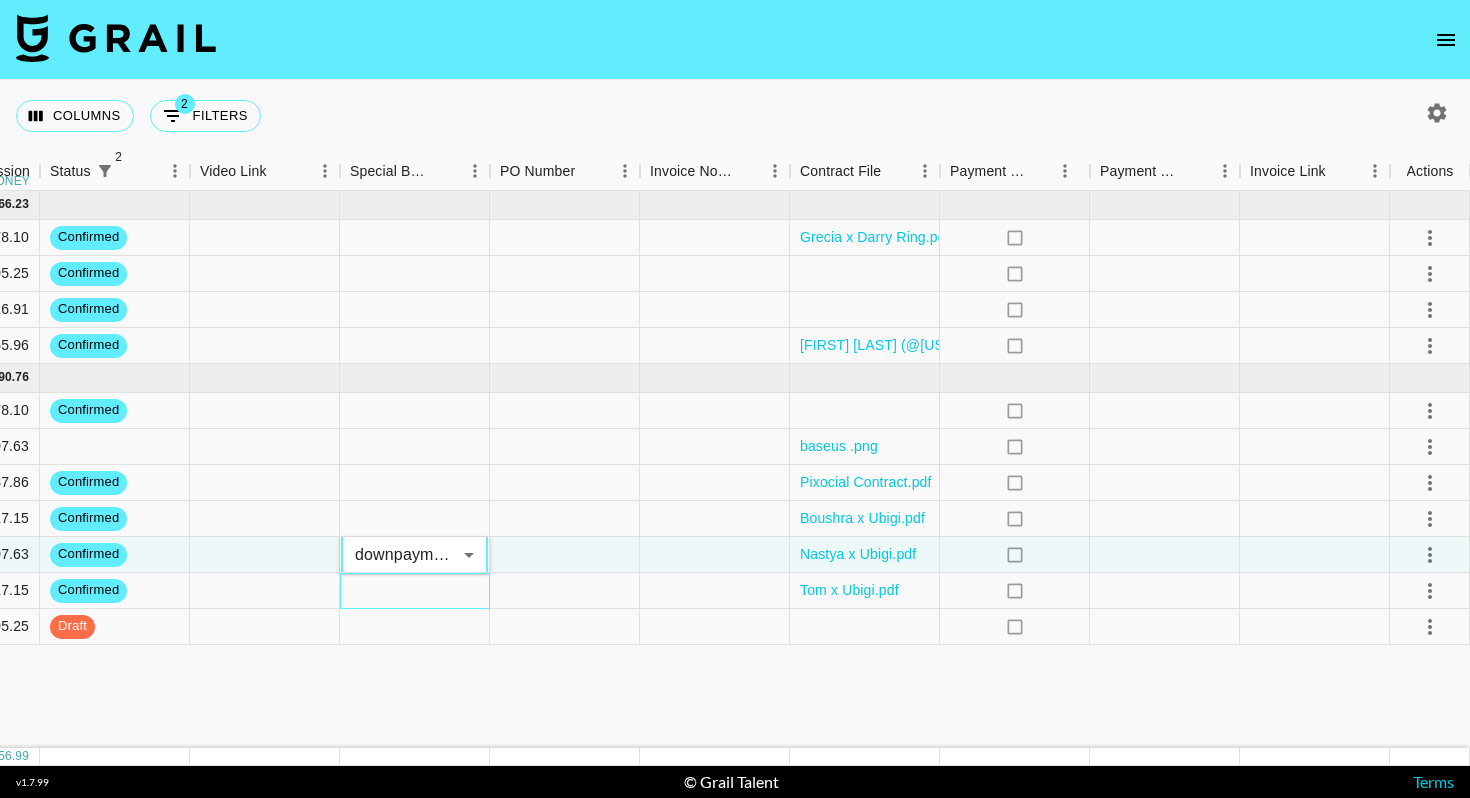 click at bounding box center [415, 591] 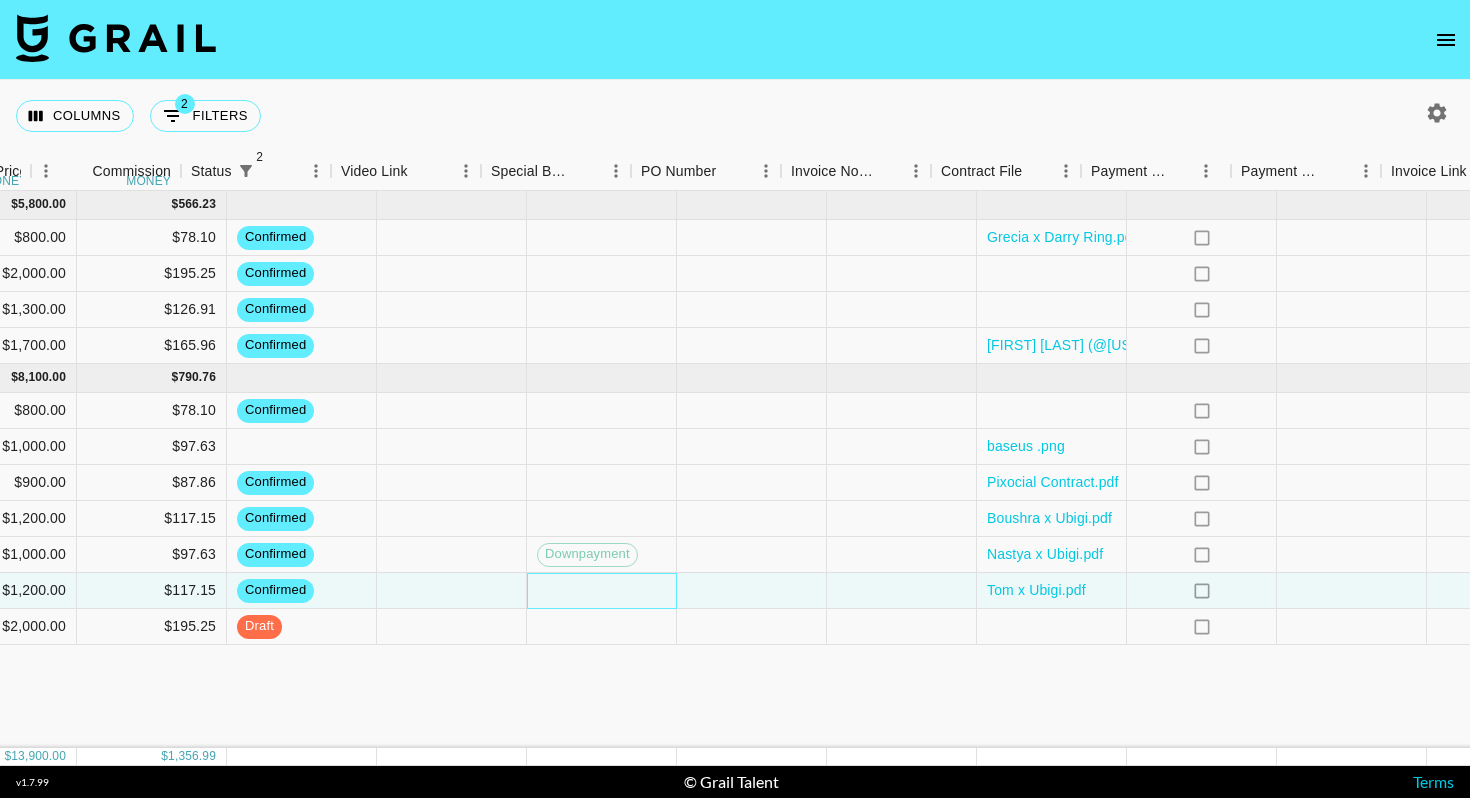 scroll, scrollTop: 0, scrollLeft: 1384, axis: horizontal 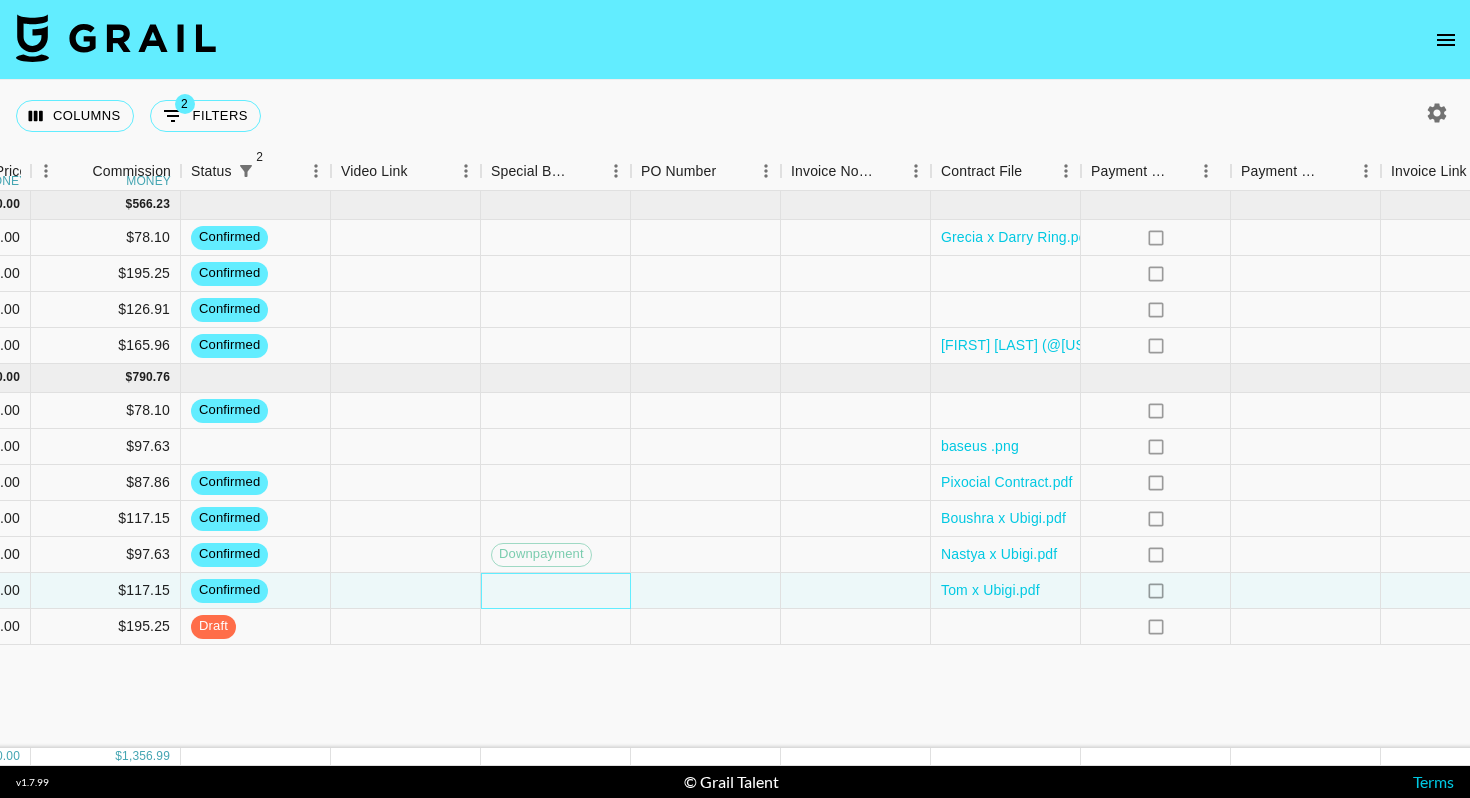 click at bounding box center (556, 591) 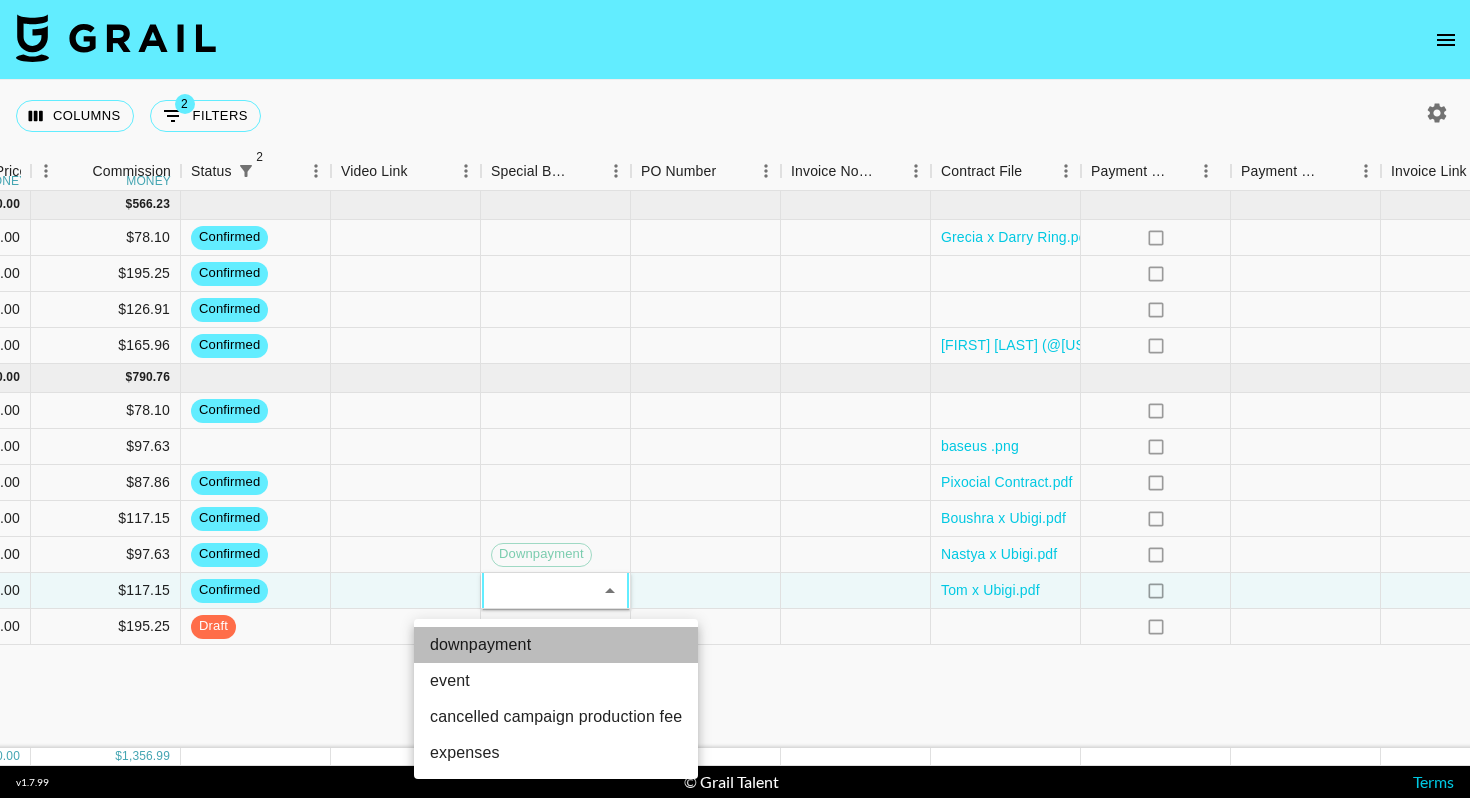 click on "downpayment" at bounding box center (556, 645) 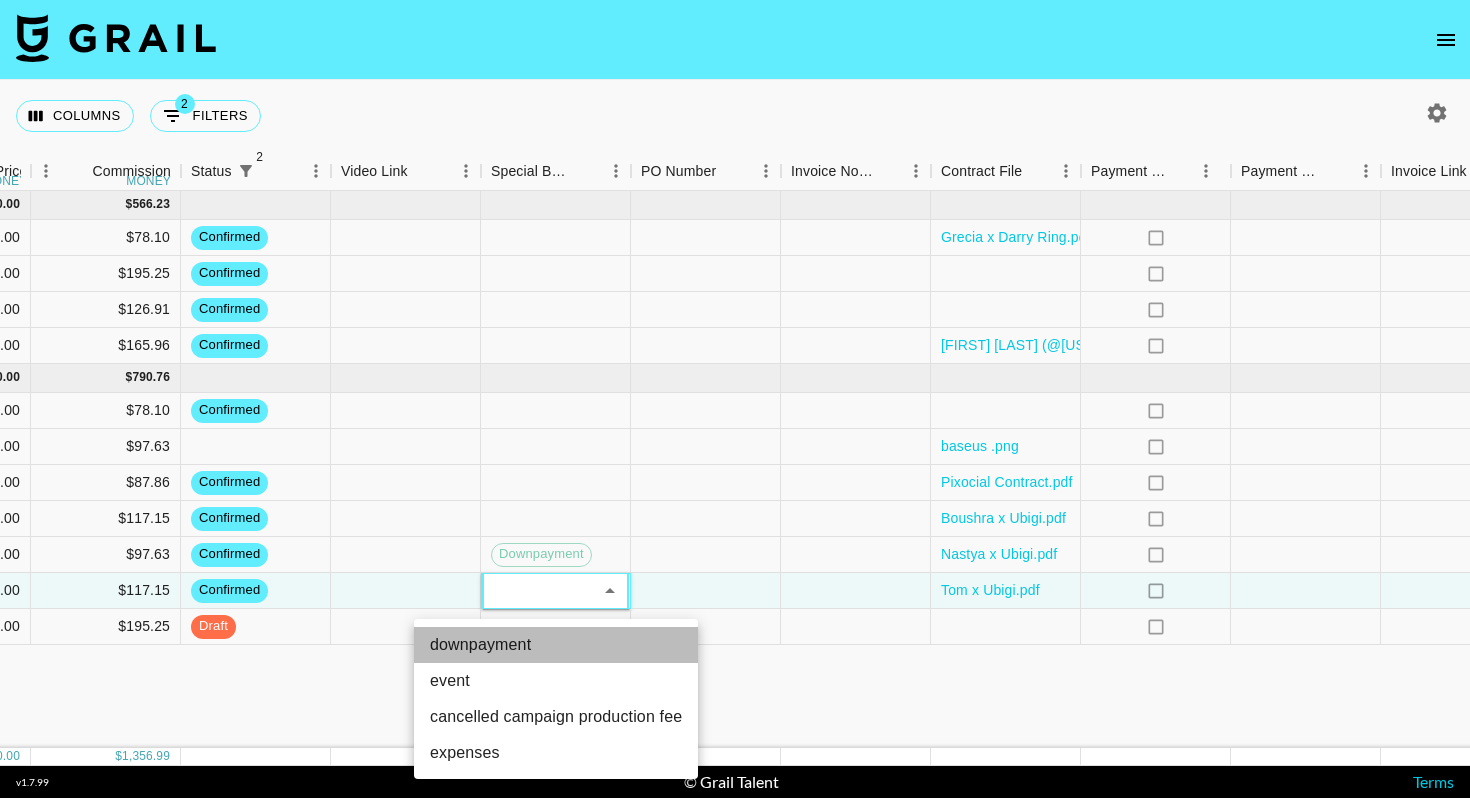 type on "downpayment" 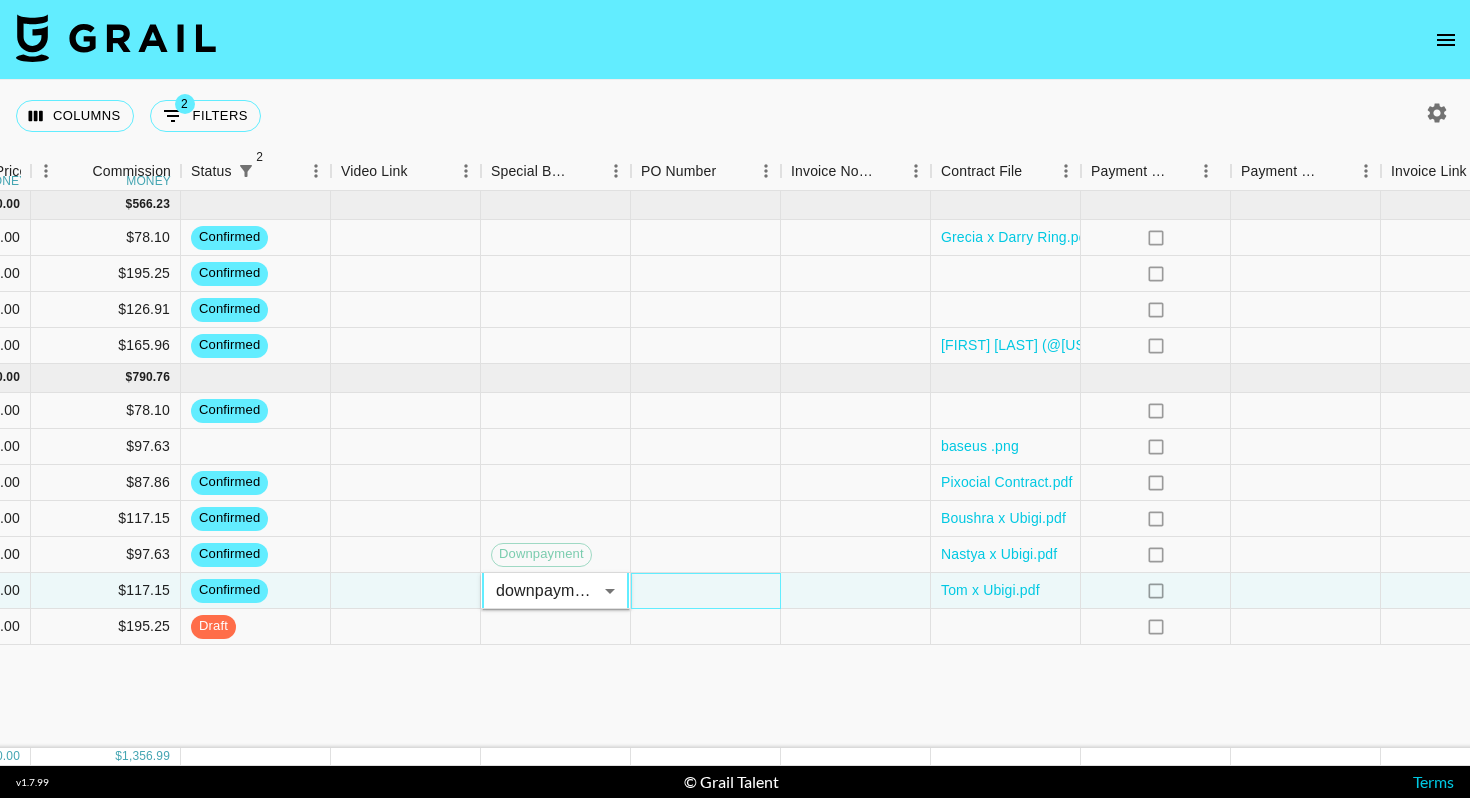 click at bounding box center [706, 591] 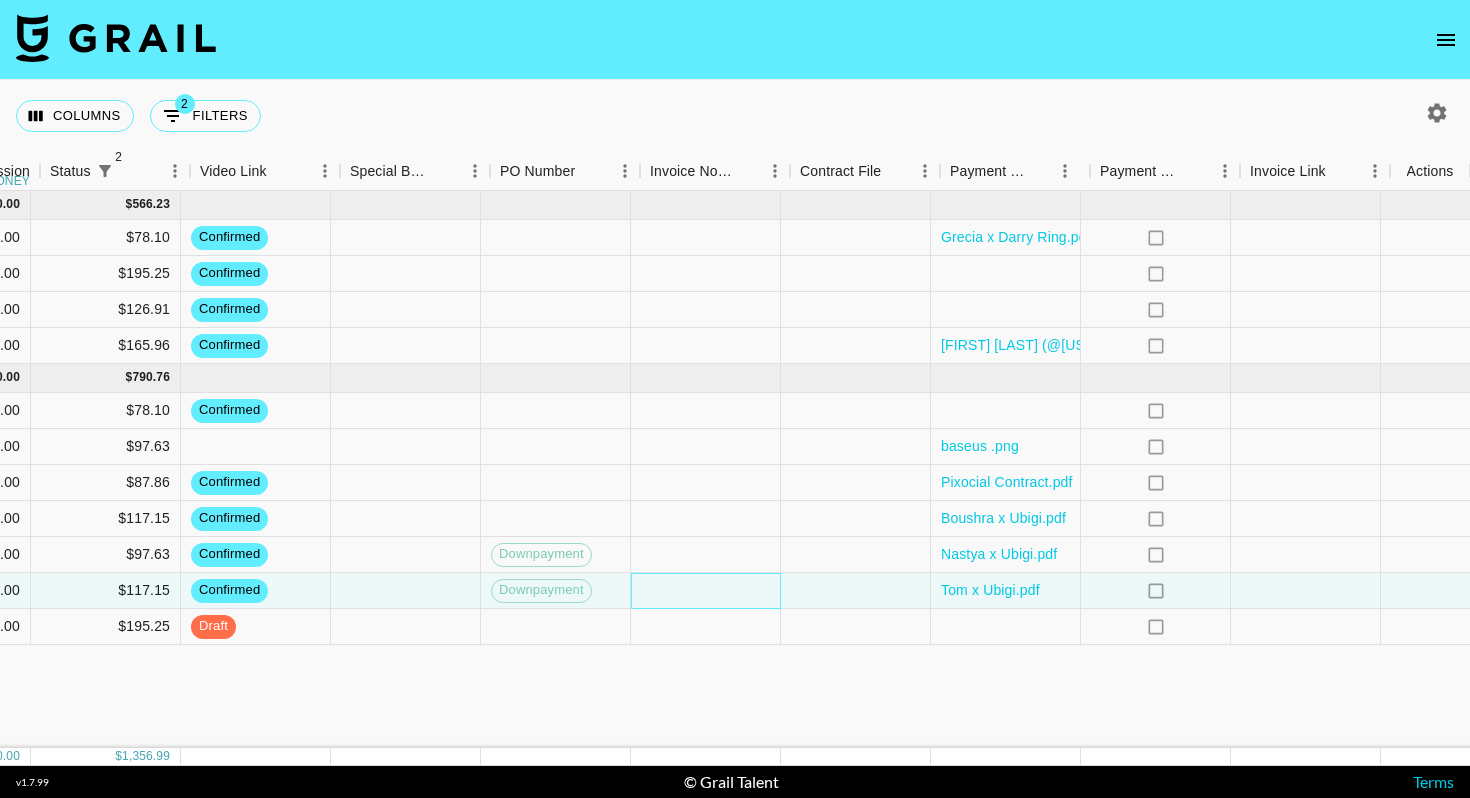 scroll, scrollTop: 0, scrollLeft: 1525, axis: horizontal 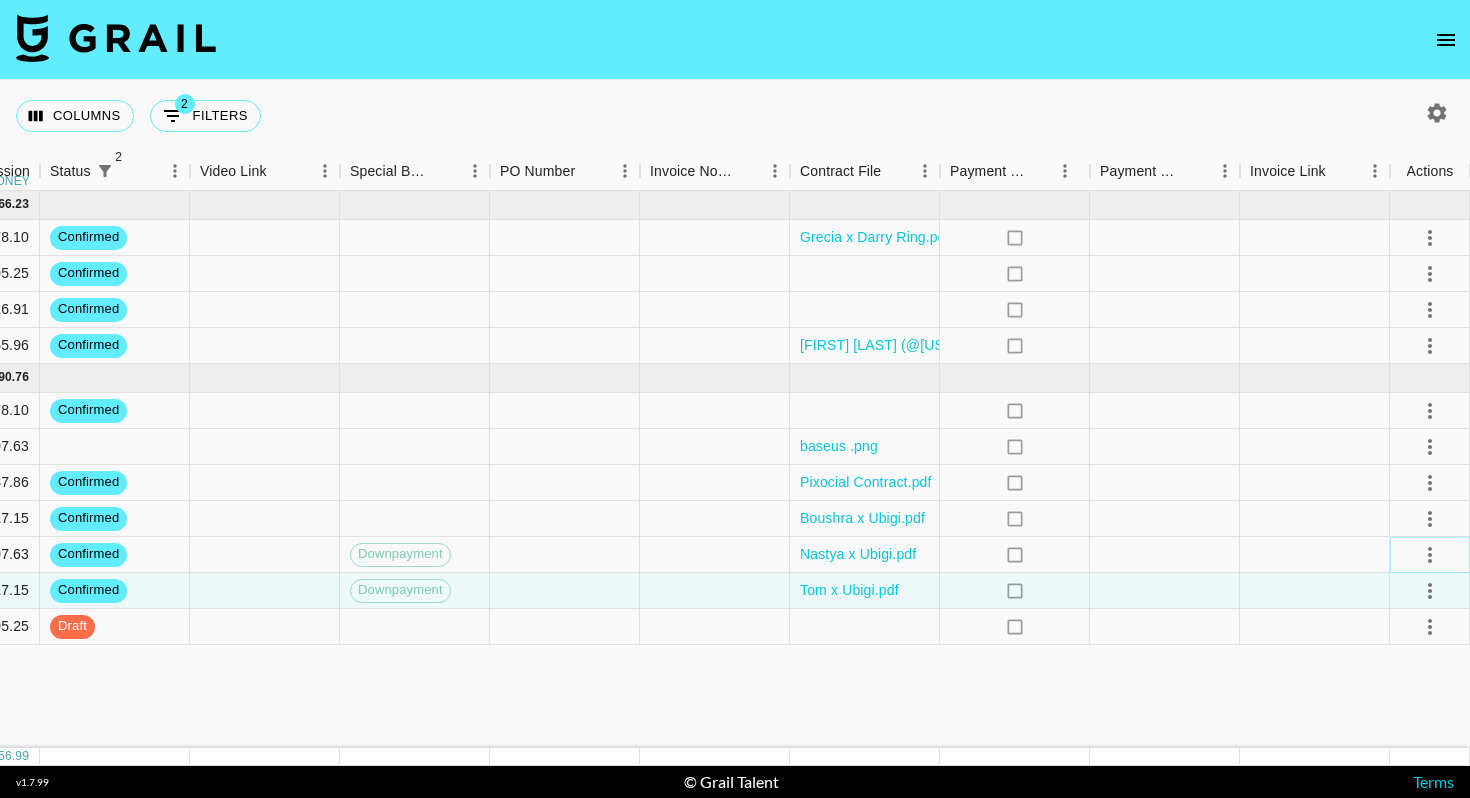 click 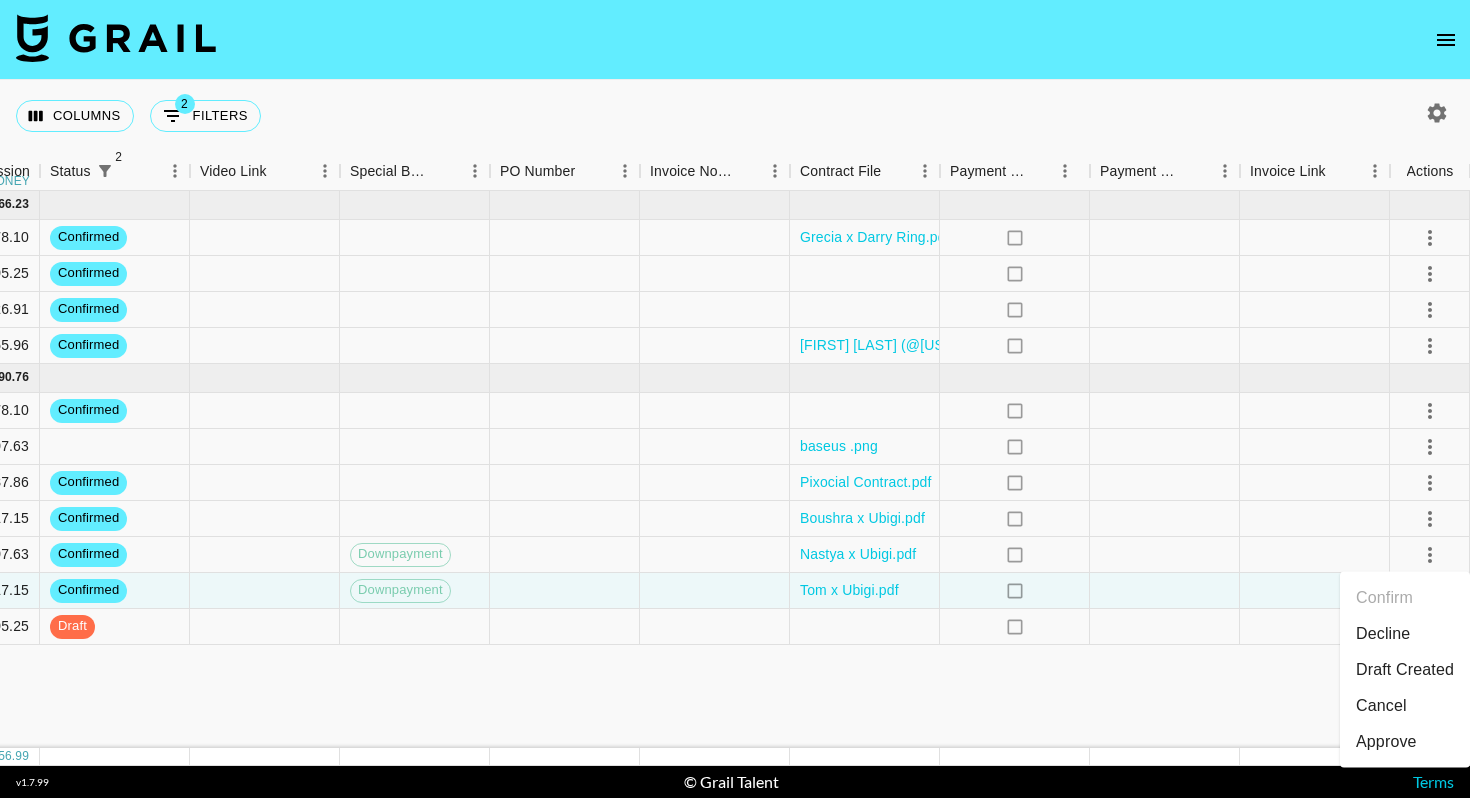 click on "Approve" at bounding box center (1386, 742) 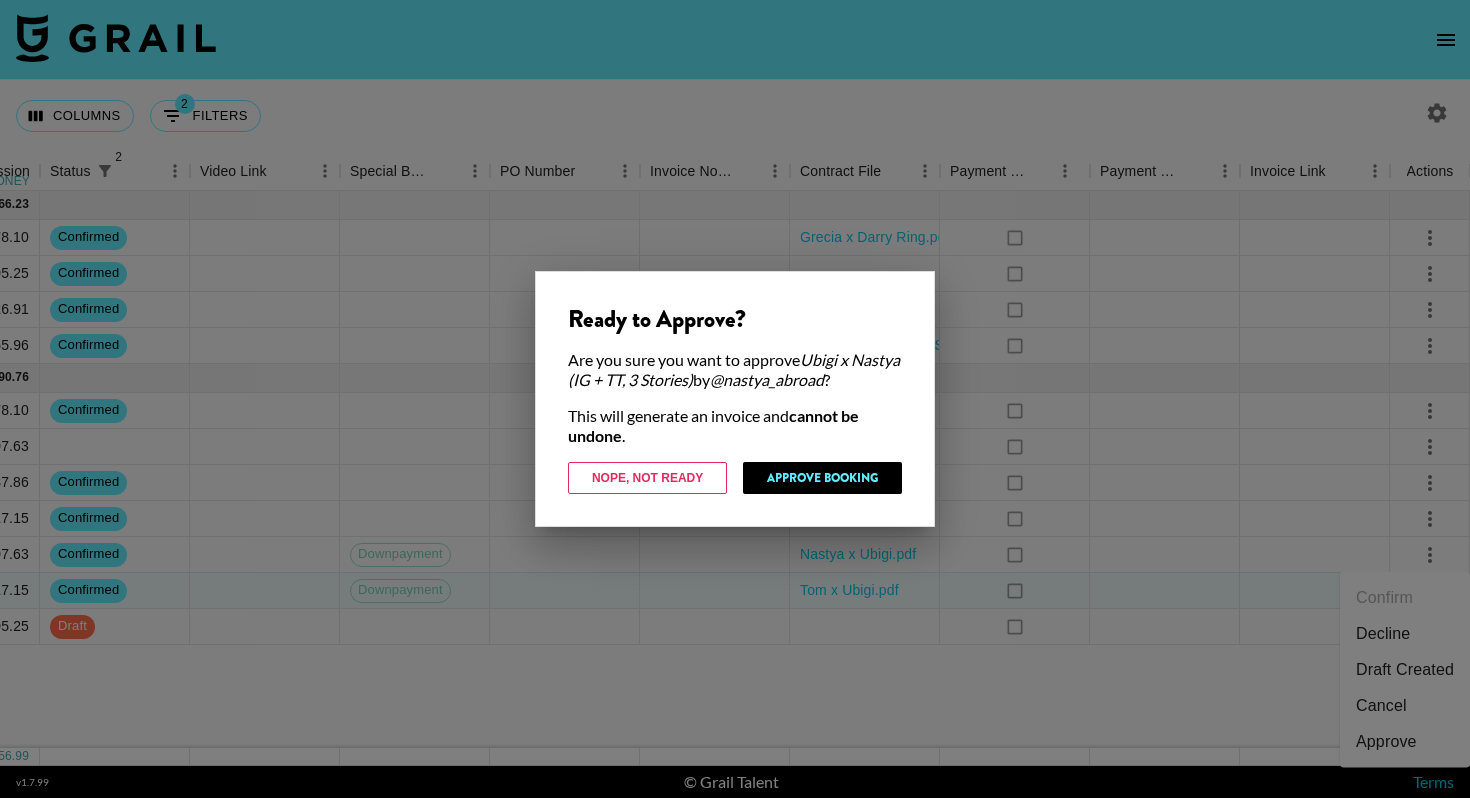 click on "Approve Booking" at bounding box center [822, 478] 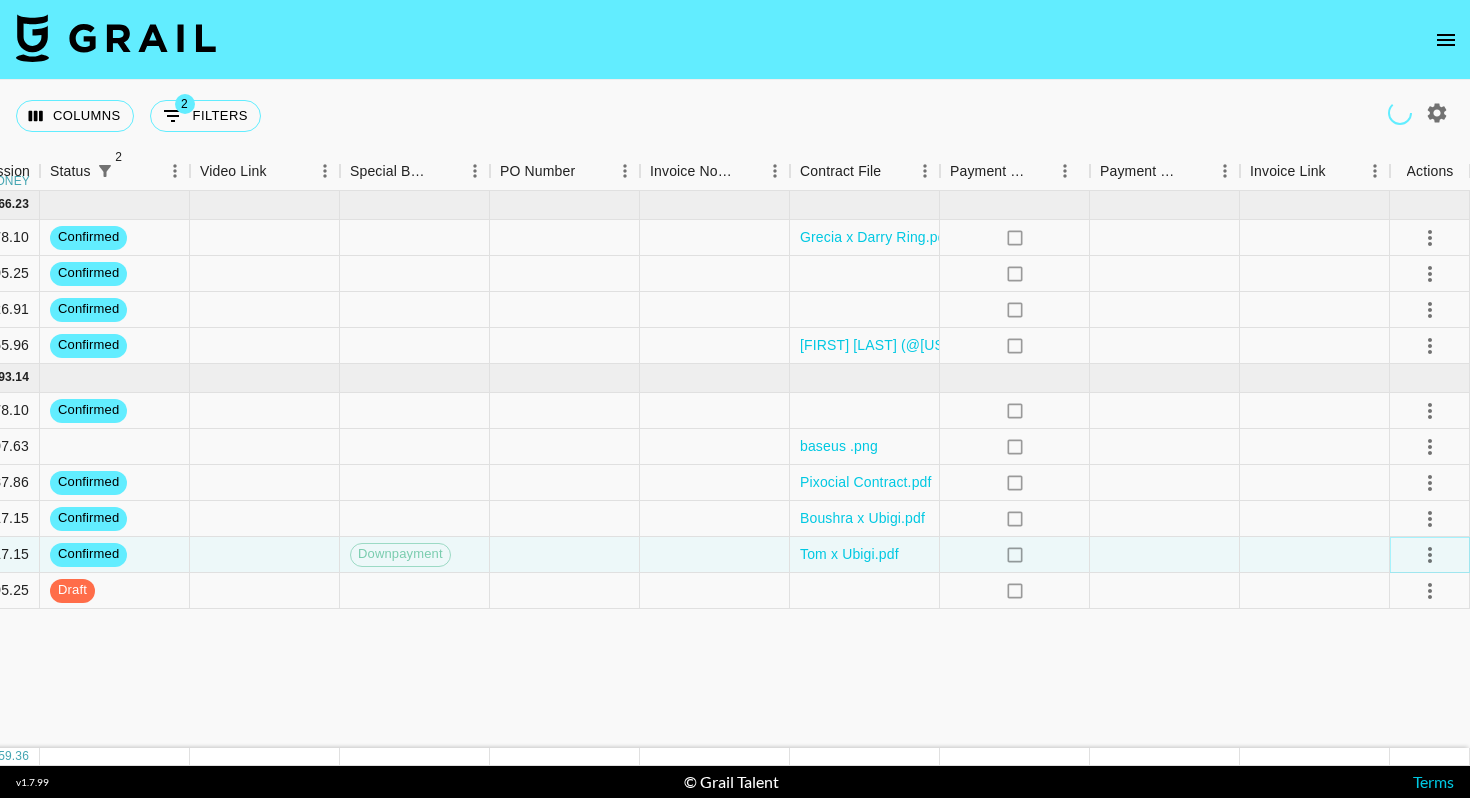 click 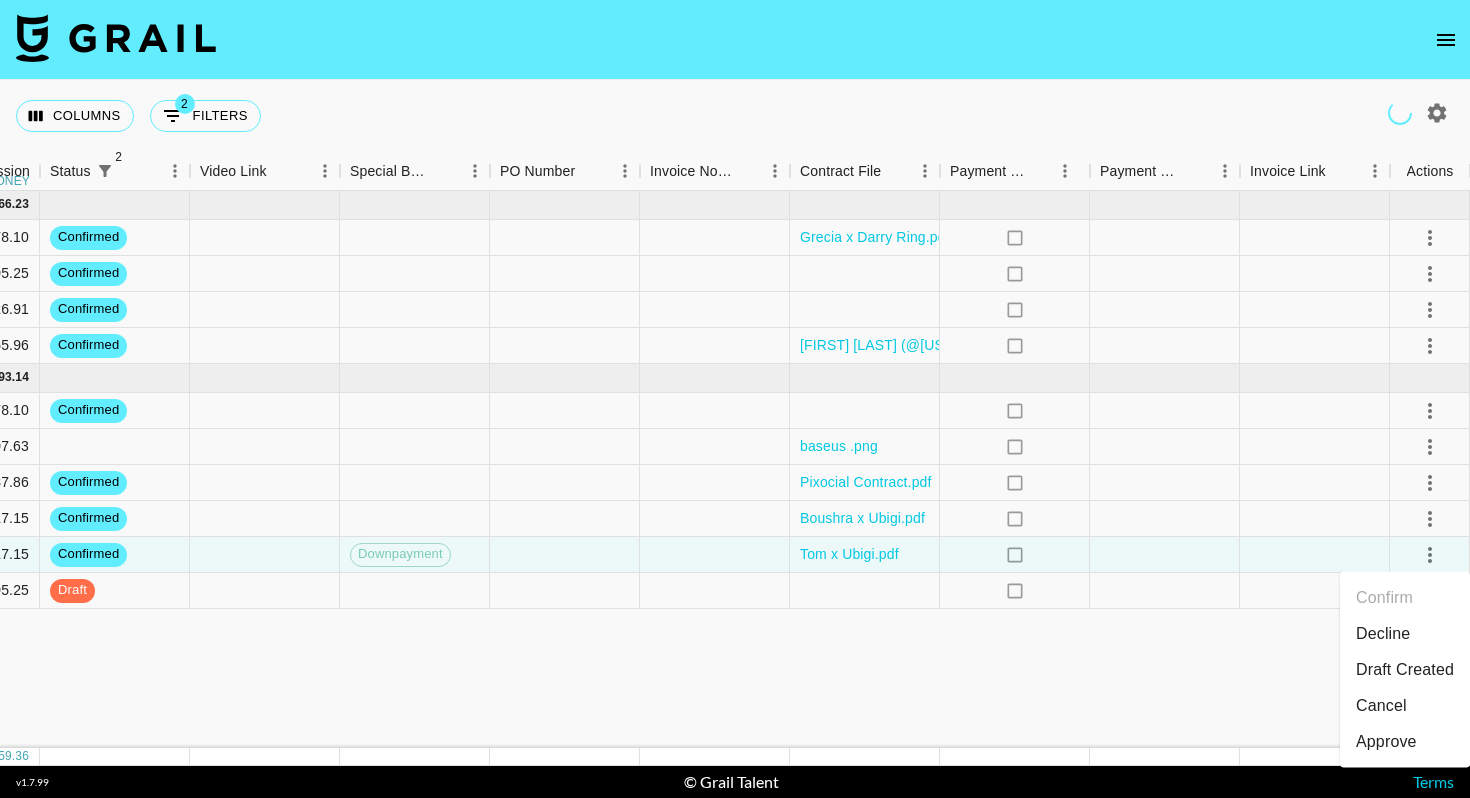 click on "Approve" at bounding box center [1386, 742] 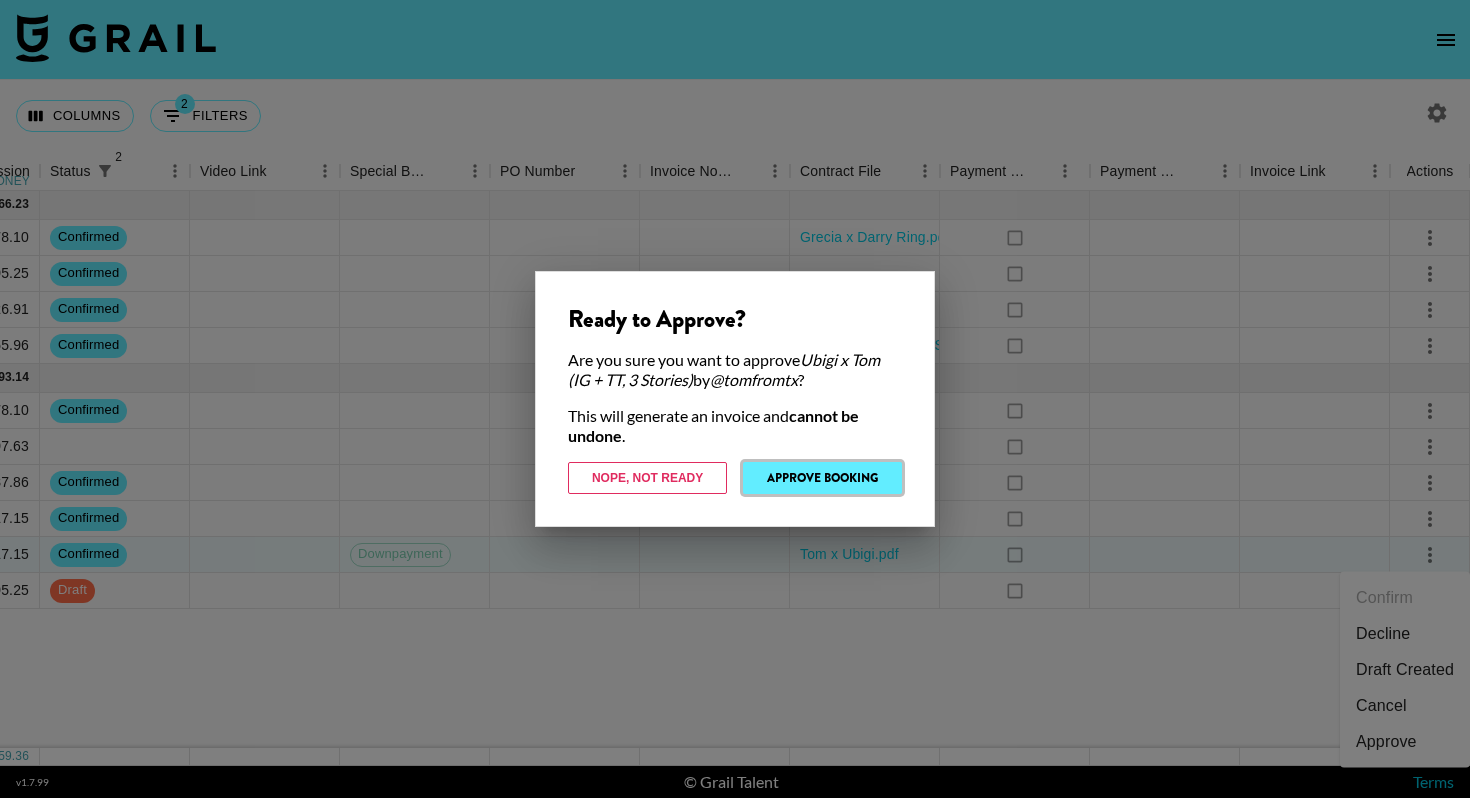 click on "Approve Booking" at bounding box center [822, 478] 